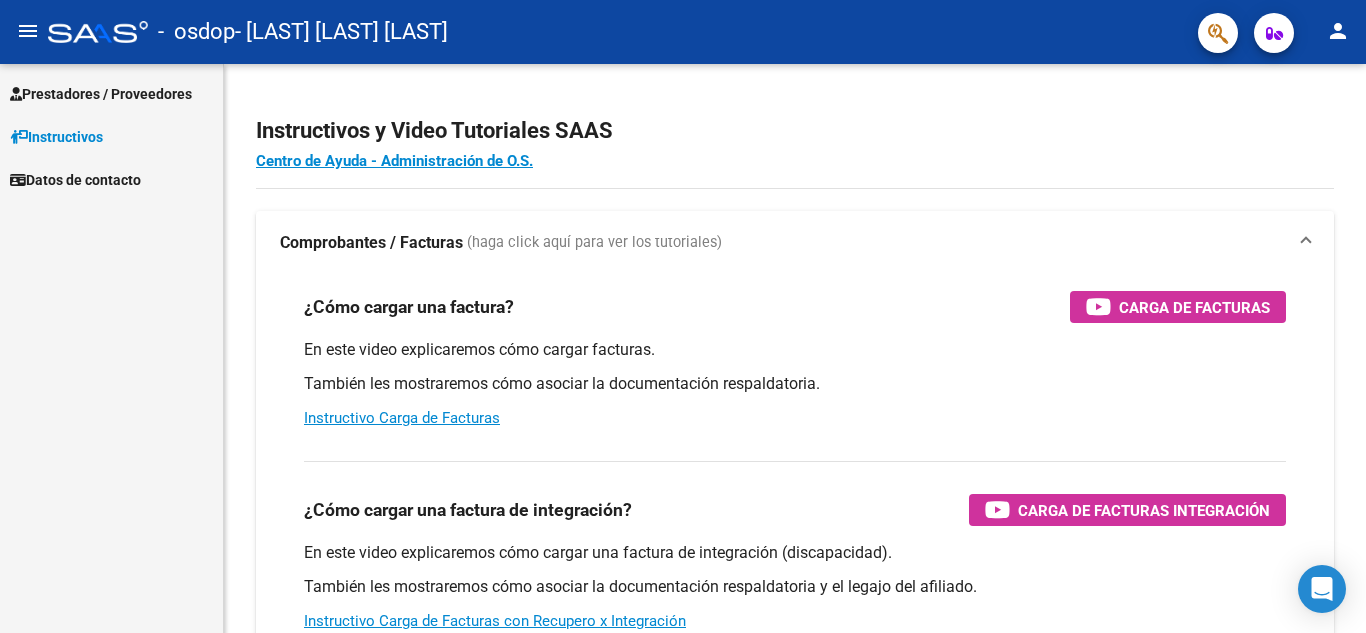 scroll, scrollTop: 0, scrollLeft: 0, axis: both 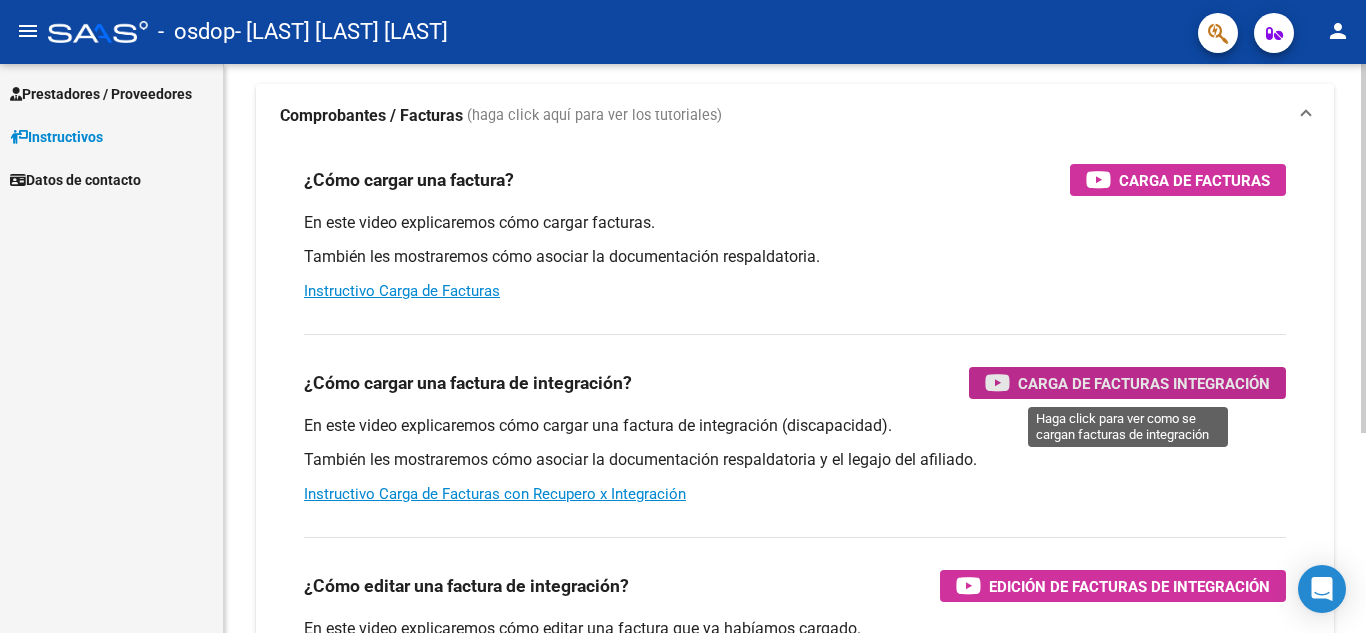 click on "Carga de Facturas Integración" at bounding box center [1144, 383] 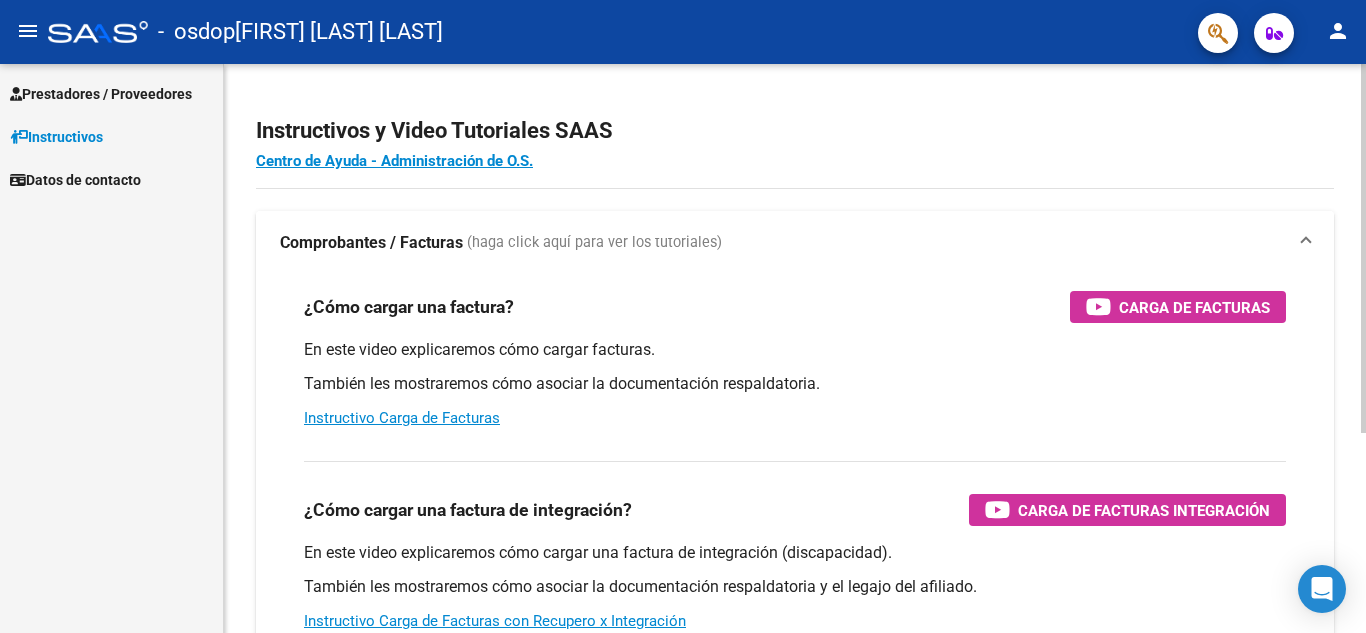 scroll, scrollTop: 0, scrollLeft: 0, axis: both 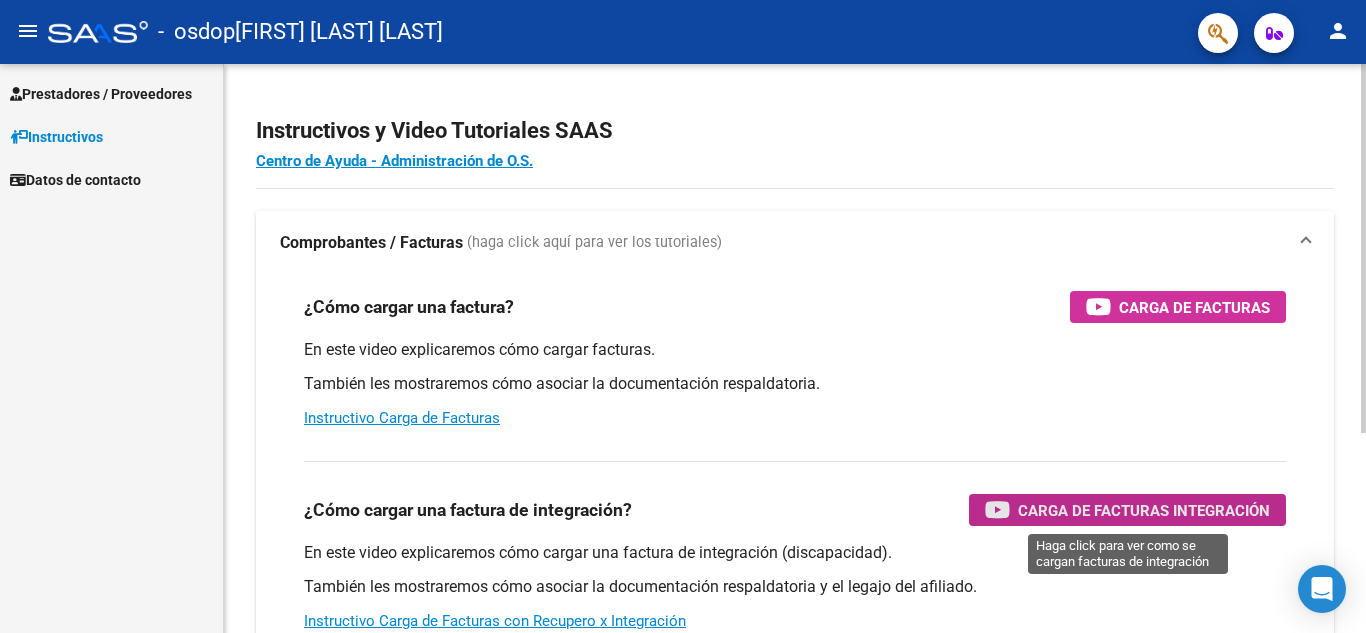 click on "Carga de Facturas Integración" at bounding box center [1144, 510] 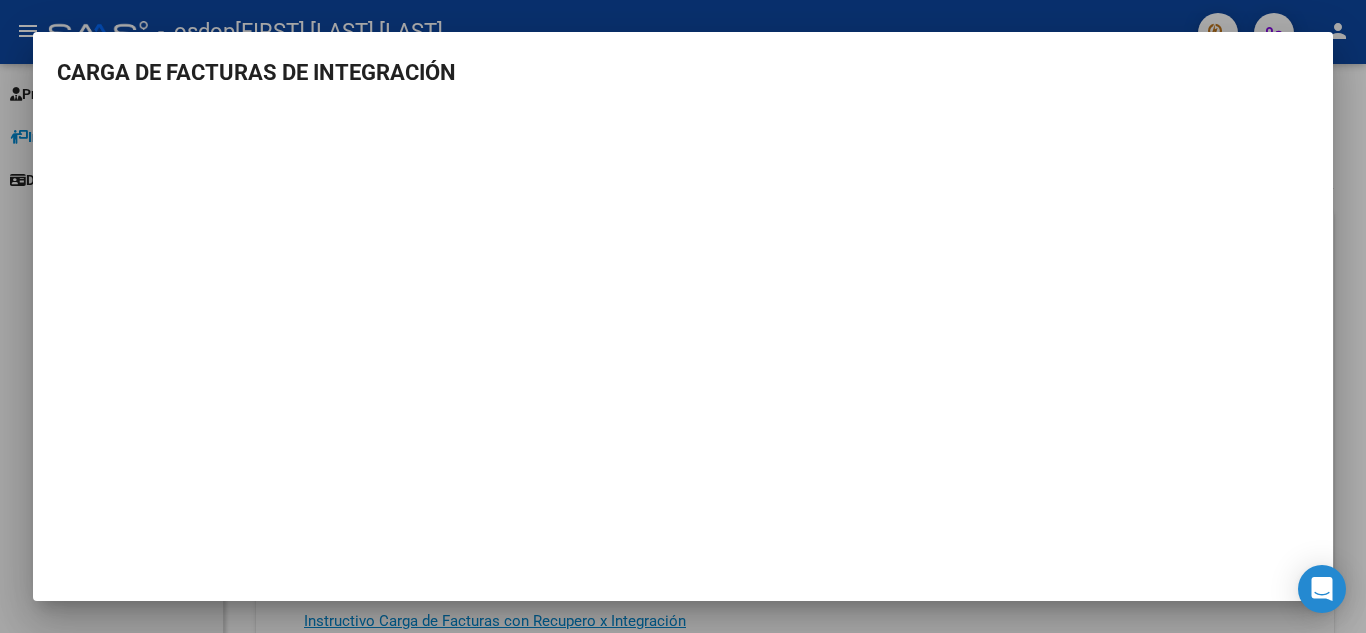 click at bounding box center [683, 316] 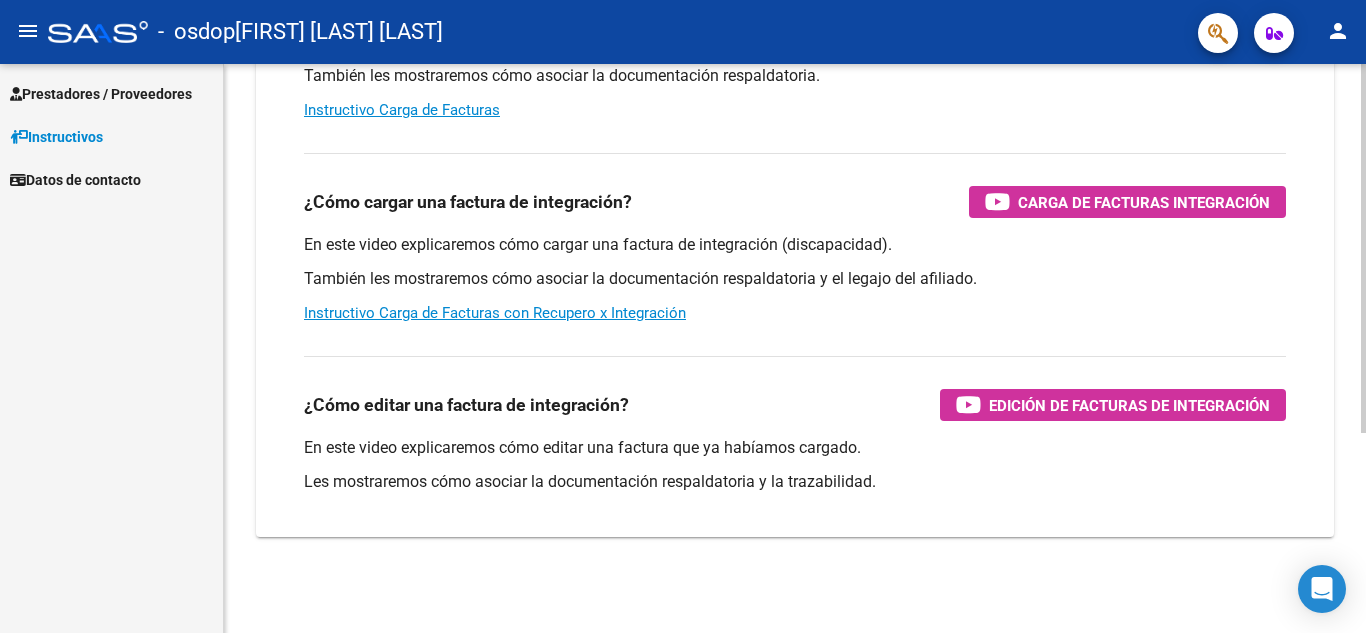 scroll, scrollTop: 0, scrollLeft: 0, axis: both 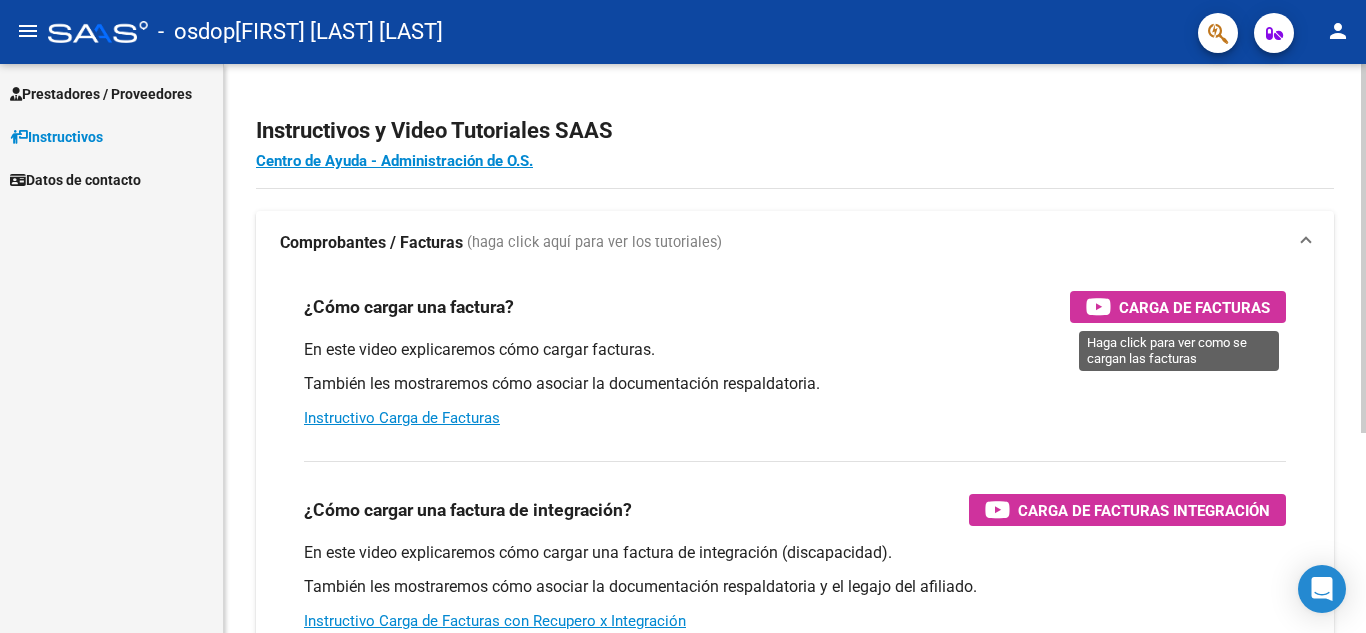 click on "Carga de Facturas" at bounding box center (1194, 307) 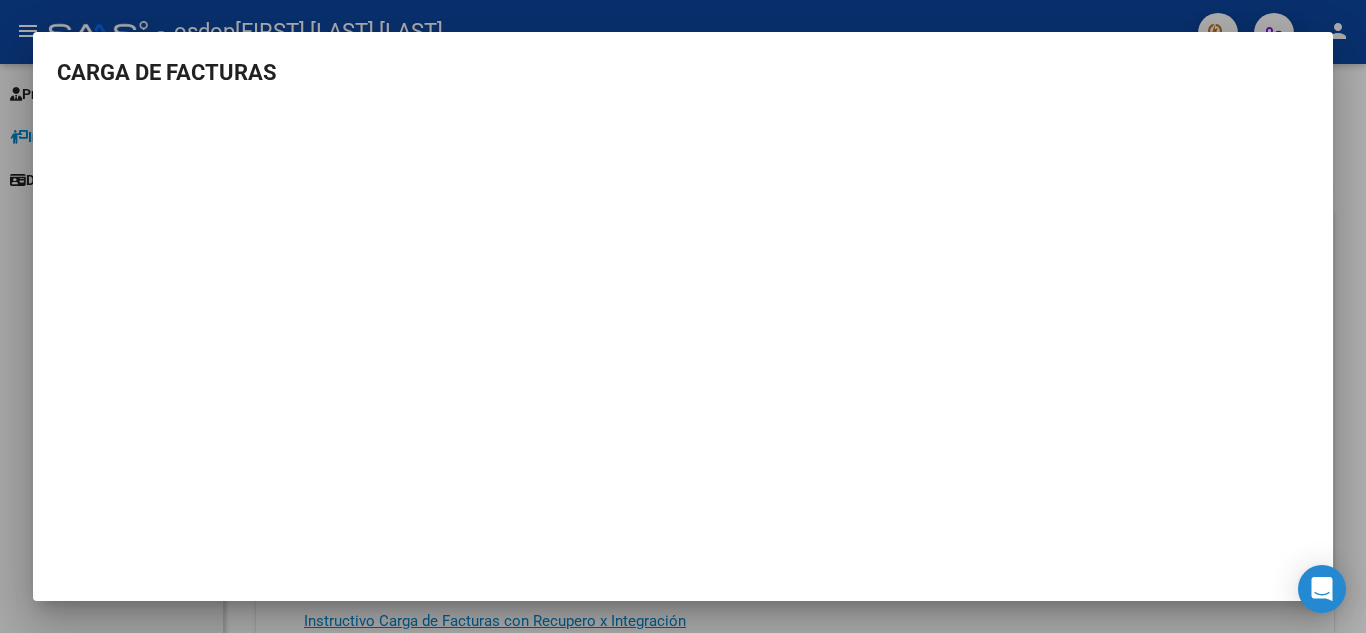click at bounding box center (683, 316) 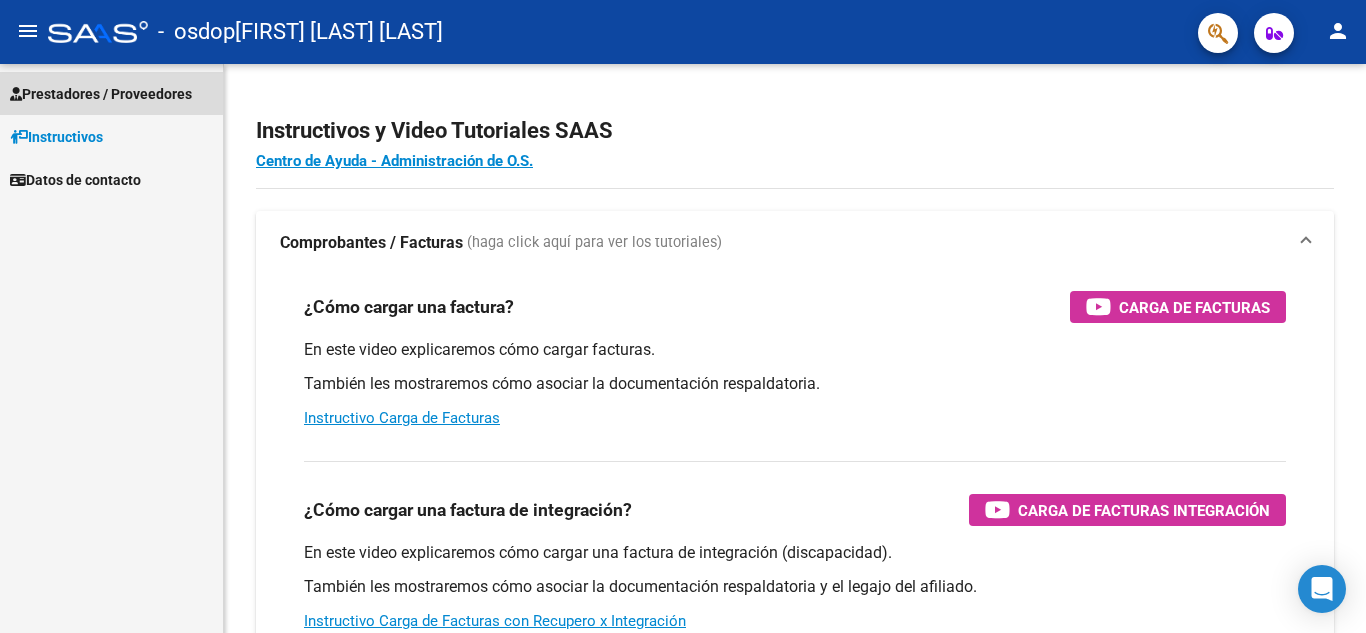 click on "Prestadores / Proveedores" at bounding box center (101, 94) 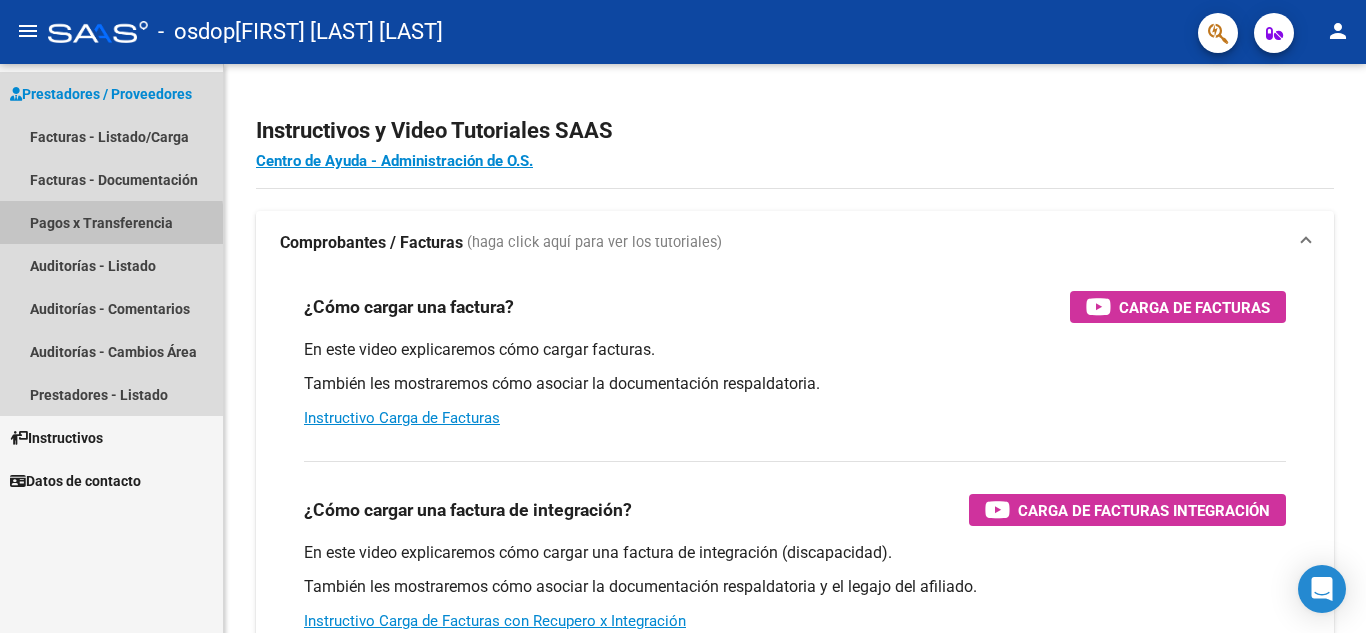click on "Pagos x Transferencia" at bounding box center (111, 222) 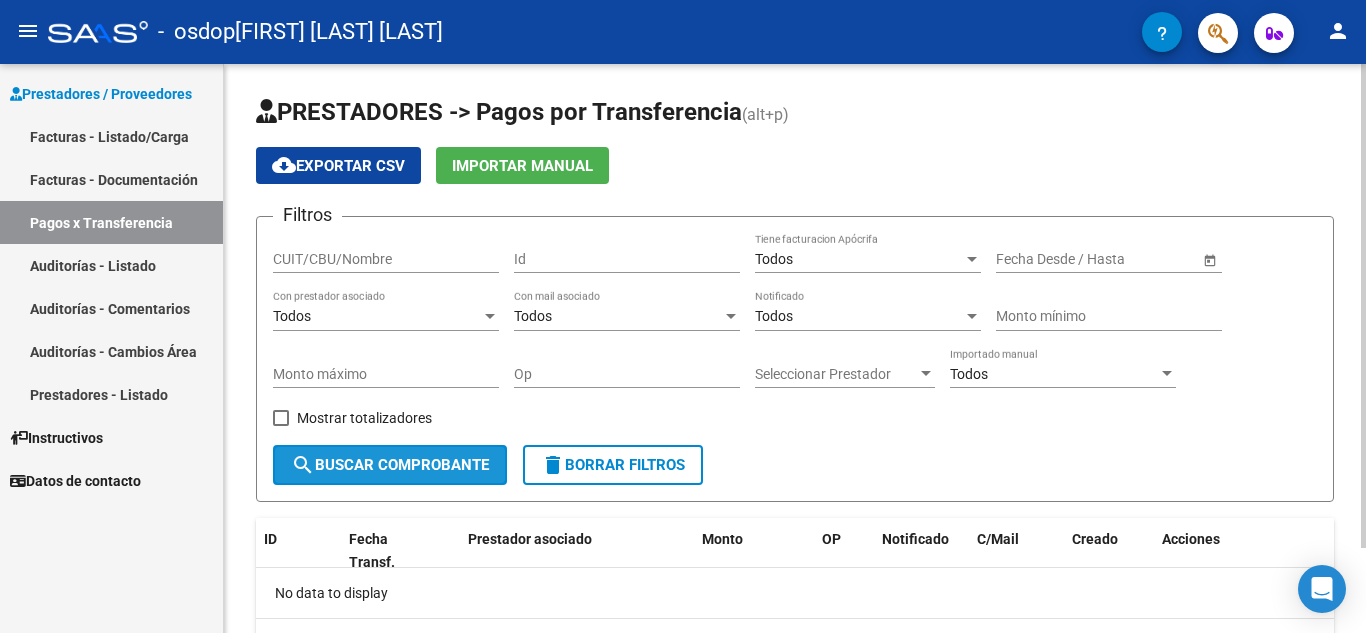 click on "search  Buscar Comprobante" 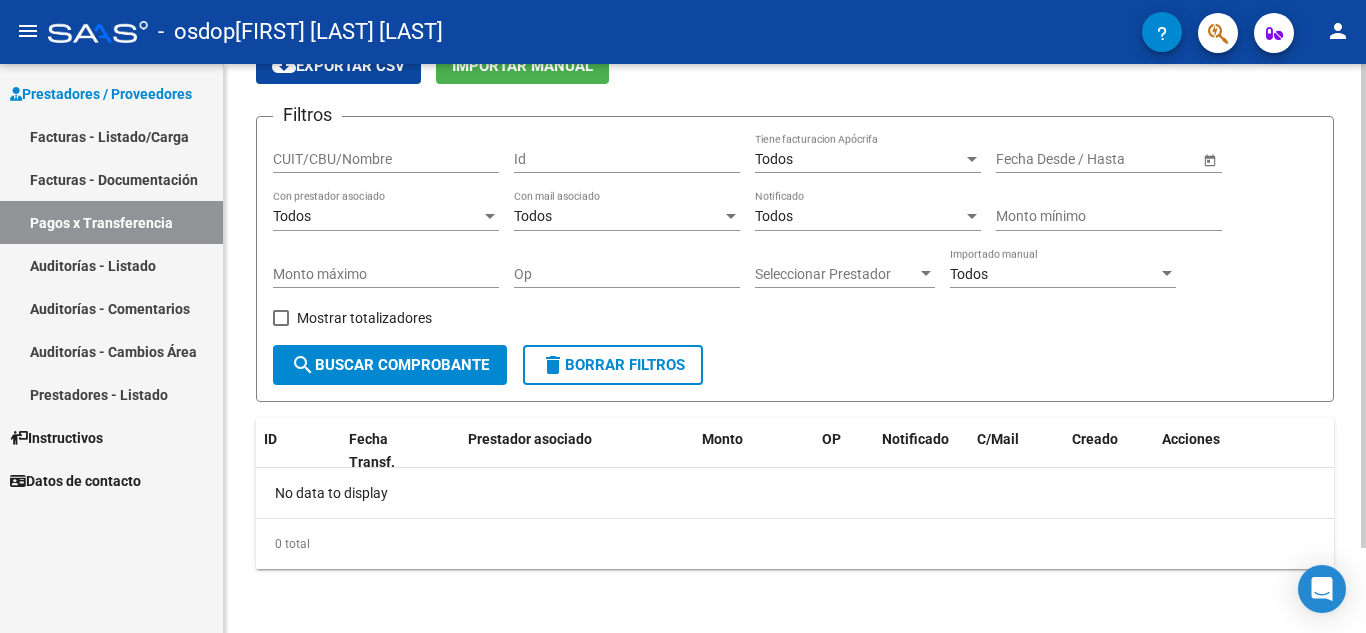 scroll, scrollTop: 0, scrollLeft: 0, axis: both 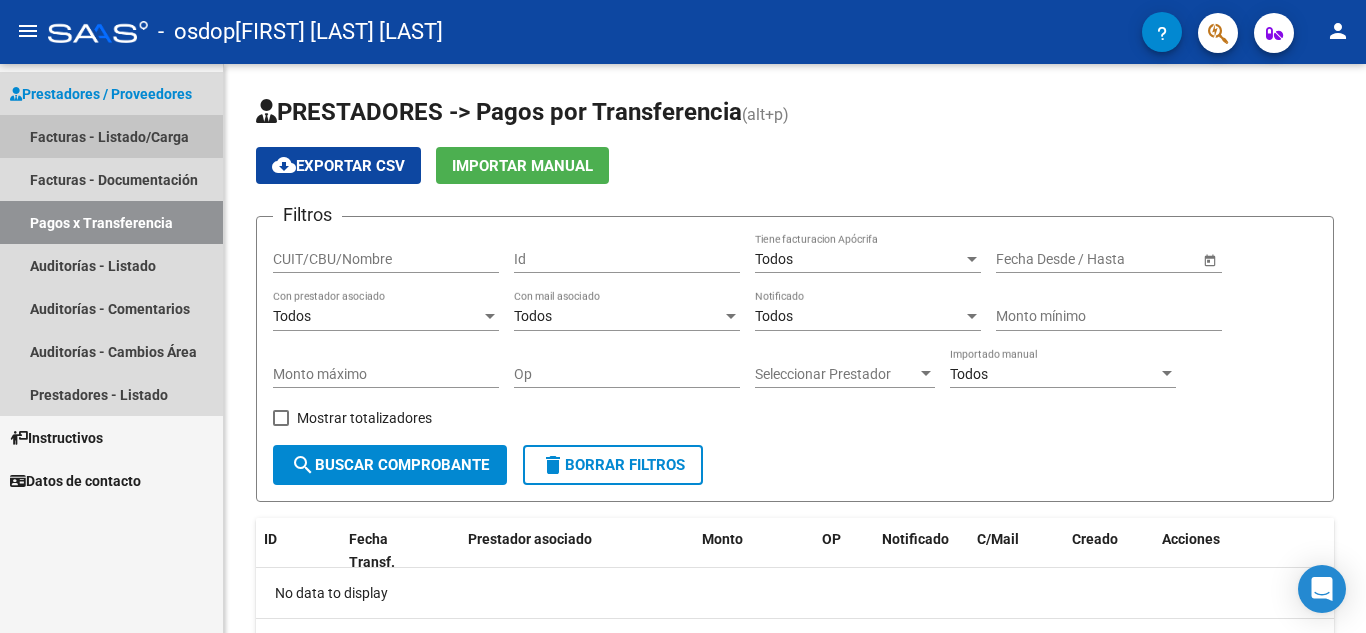 click on "Facturas - Listado/Carga" at bounding box center (111, 136) 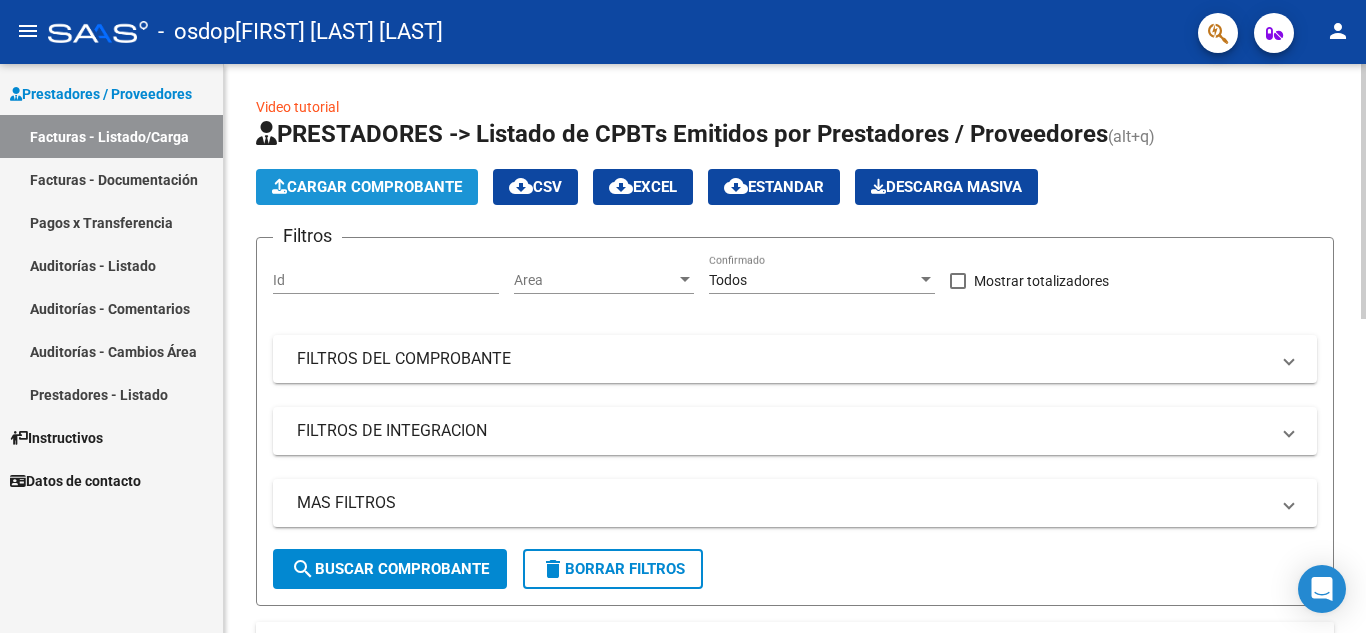 click on "Cargar Comprobante" 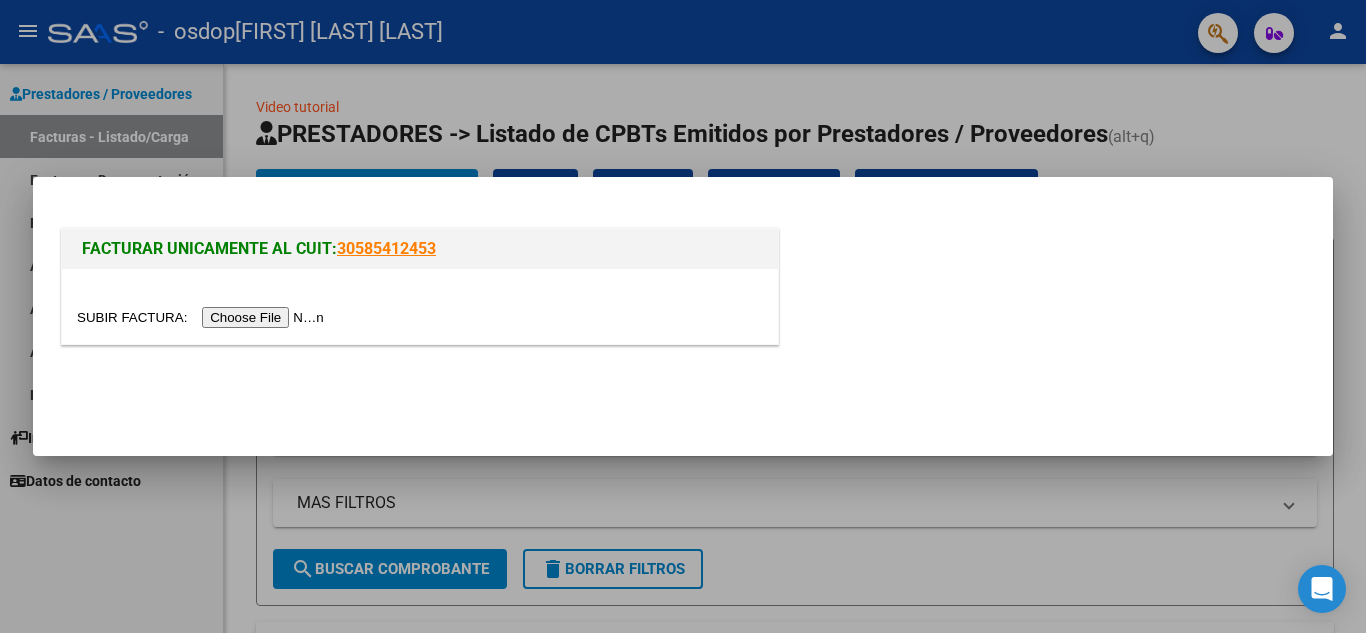 click on "30585412453" at bounding box center (386, 248) 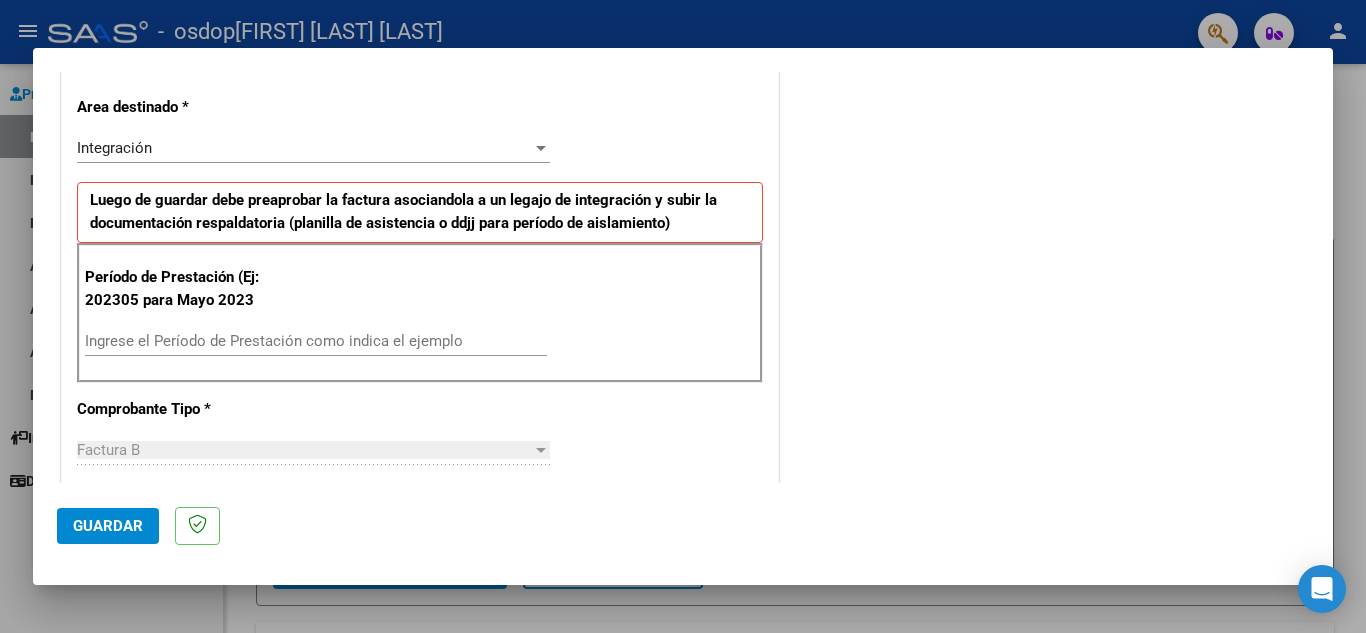 scroll, scrollTop: 411, scrollLeft: 0, axis: vertical 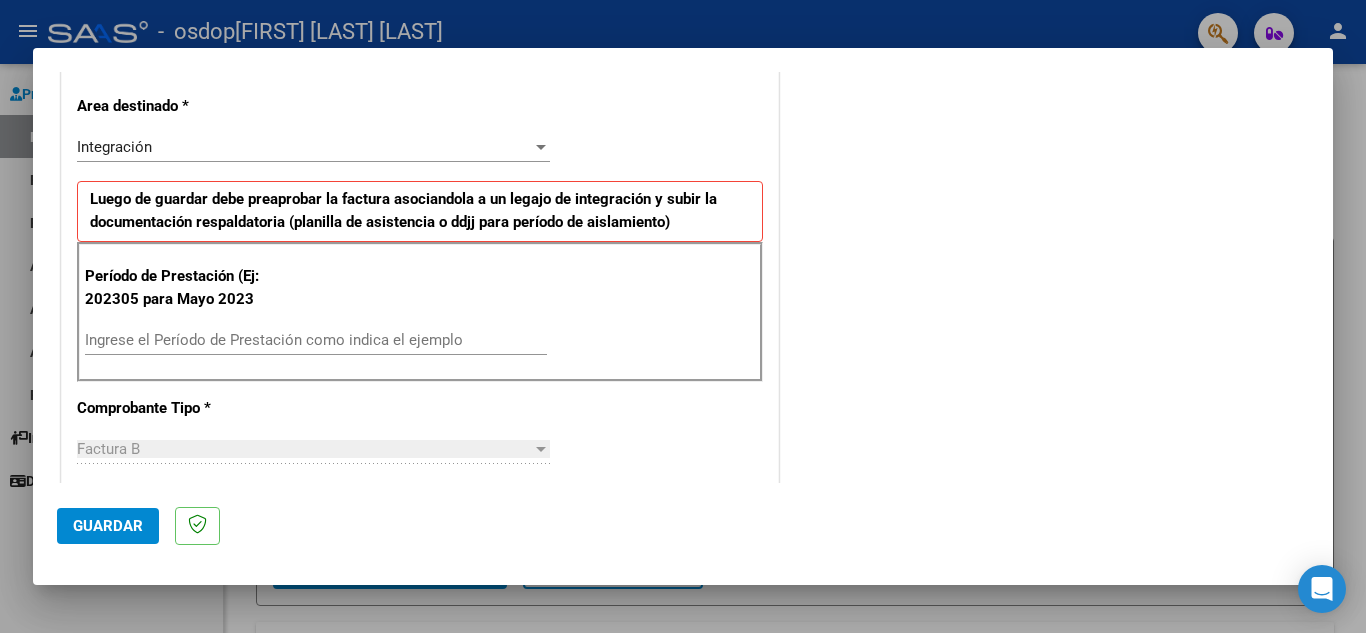 click on "Integración" at bounding box center [304, 147] 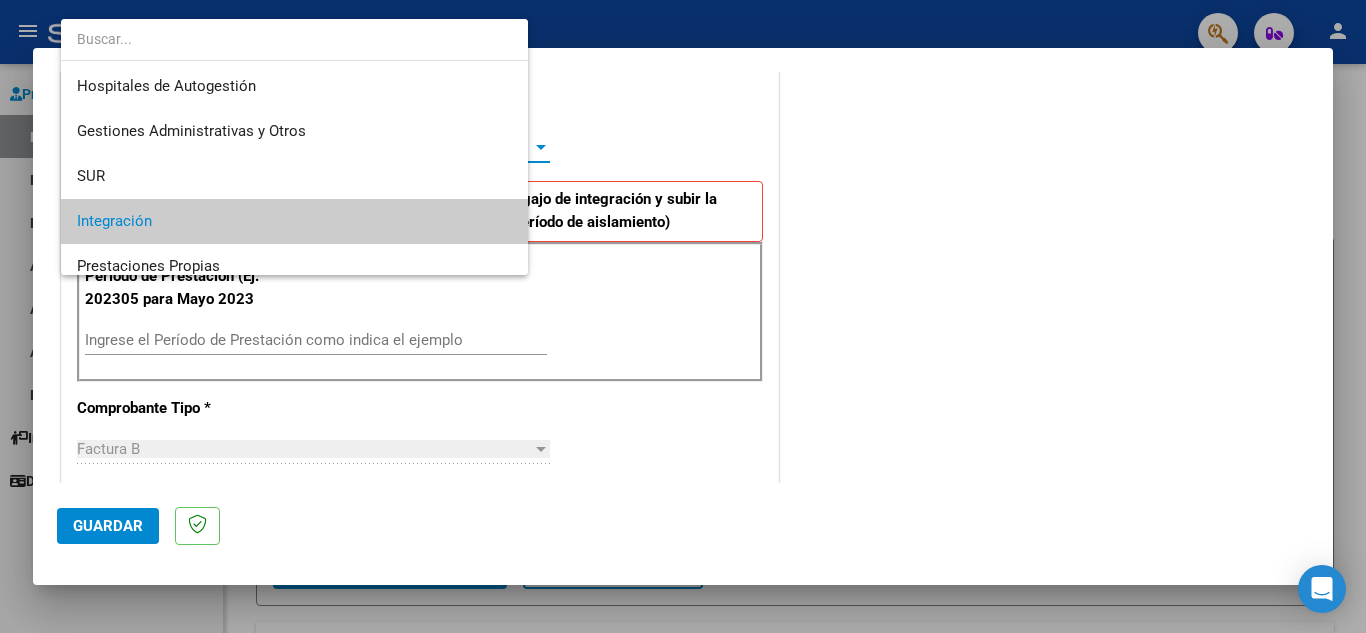 scroll, scrollTop: 75, scrollLeft: 0, axis: vertical 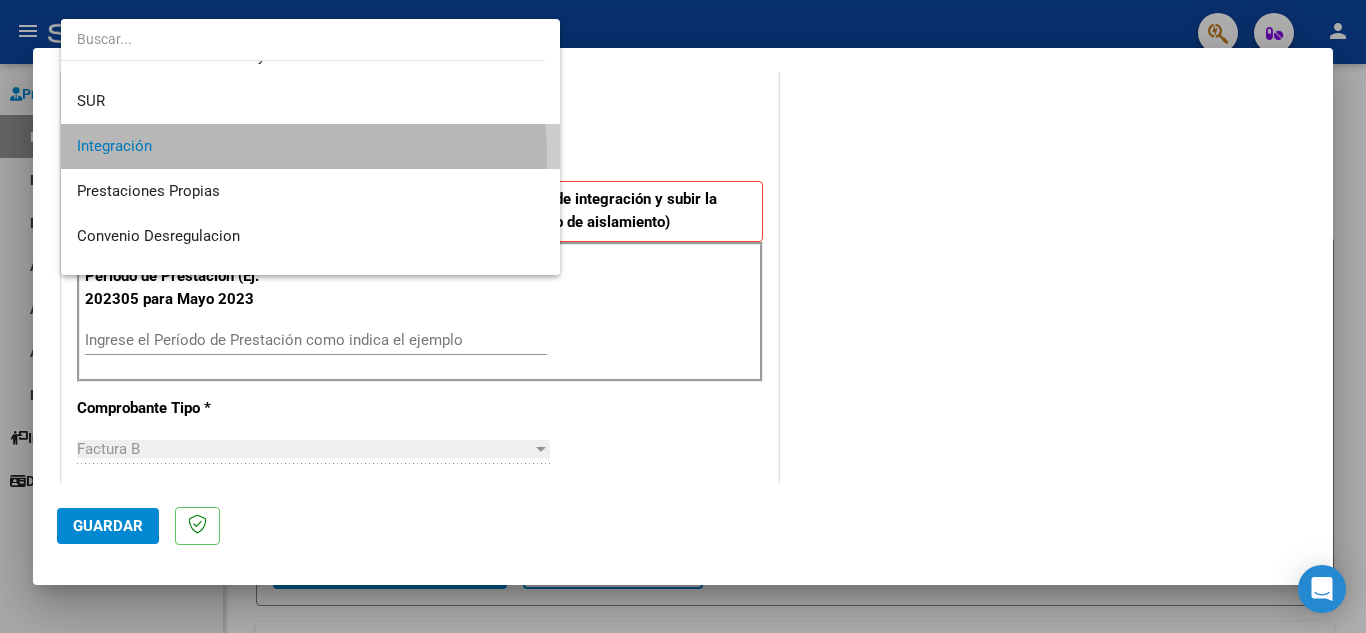 click on "Integración" at bounding box center (310, 146) 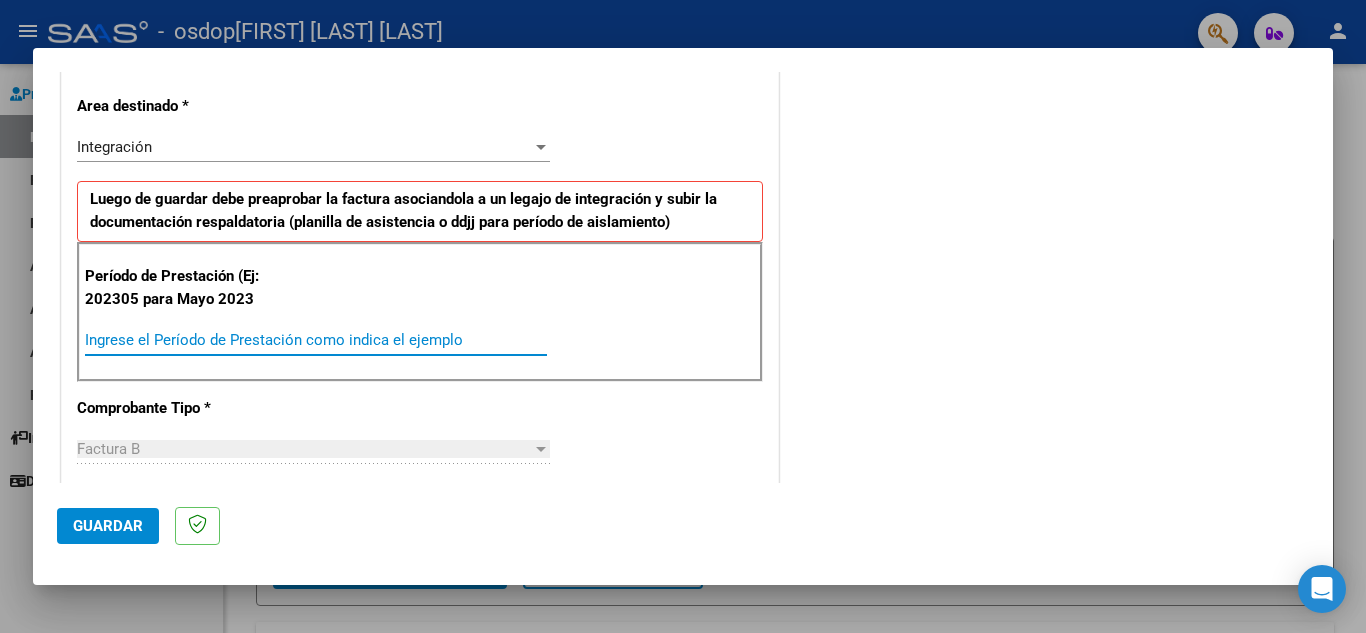 click on "Ingrese el Período de Prestación como indica el ejemplo" at bounding box center (316, 340) 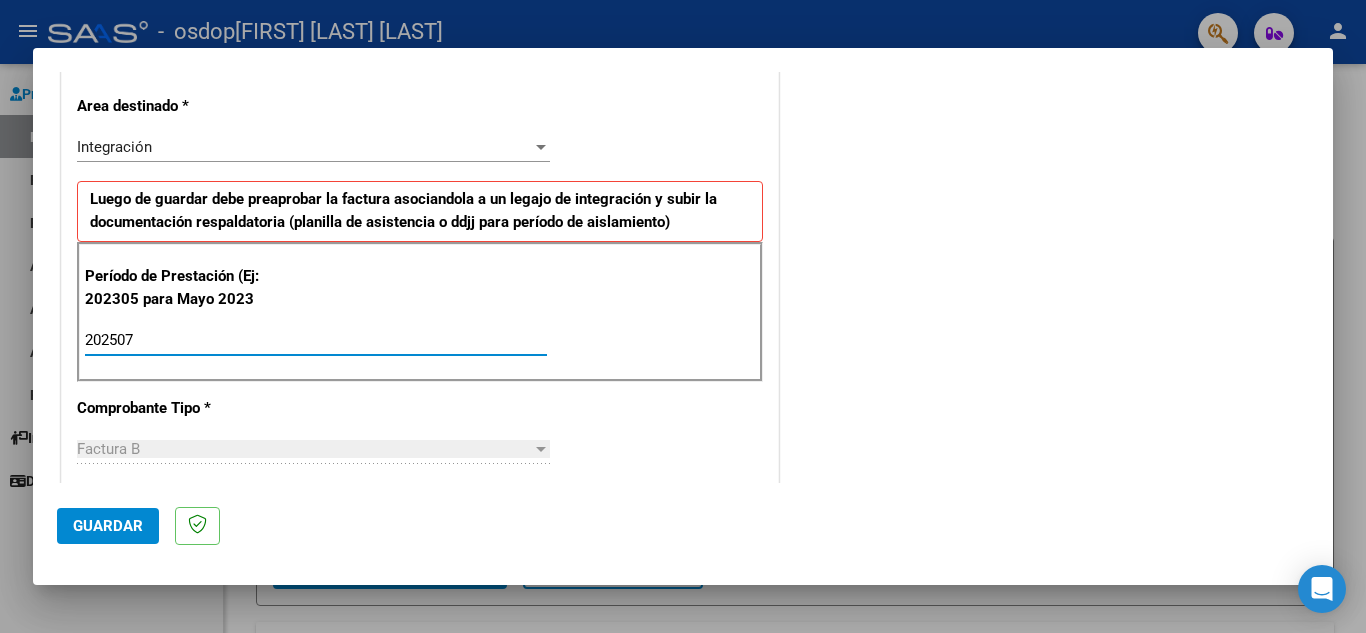 type on "202507" 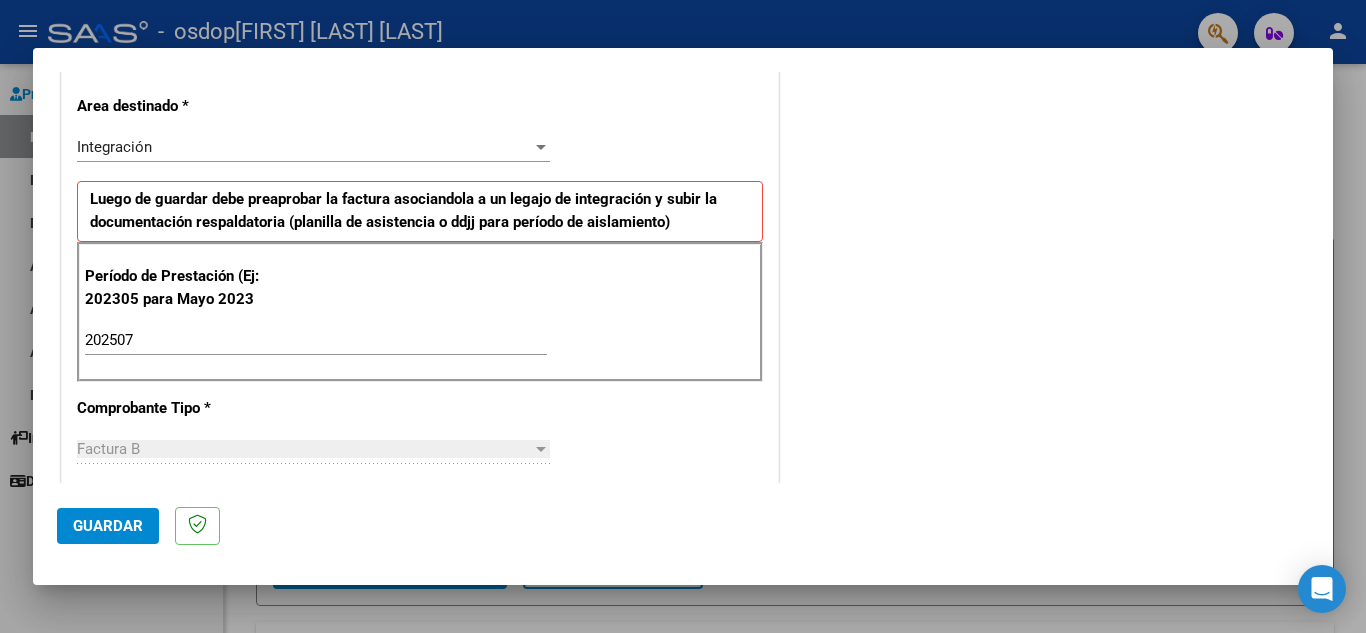 click on "Factura B" at bounding box center [108, 449] 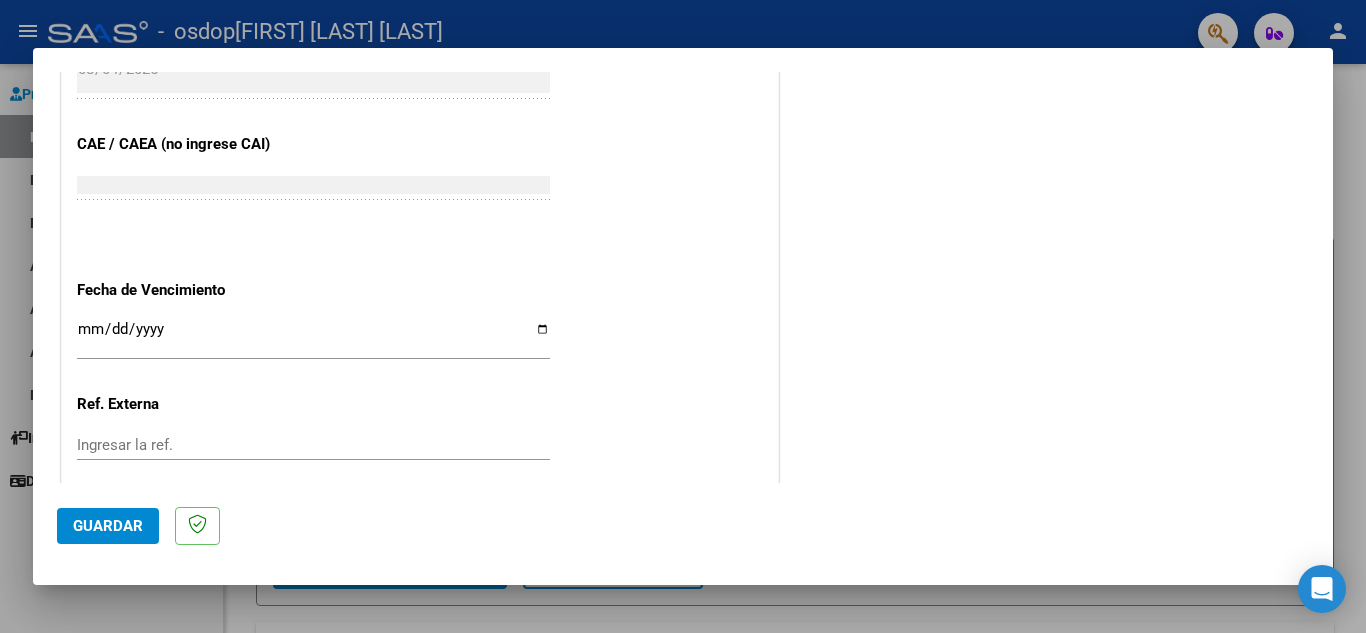 scroll, scrollTop: 1195, scrollLeft: 0, axis: vertical 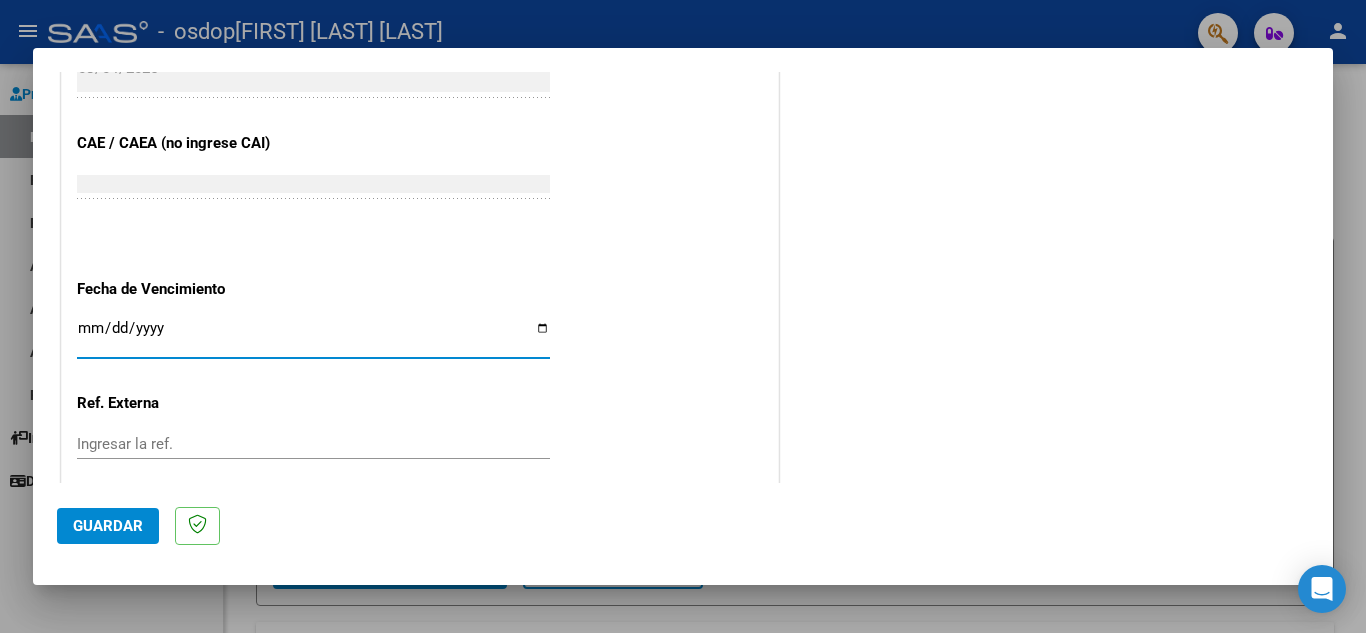 click on "Ingresar la fecha" at bounding box center (313, 336) 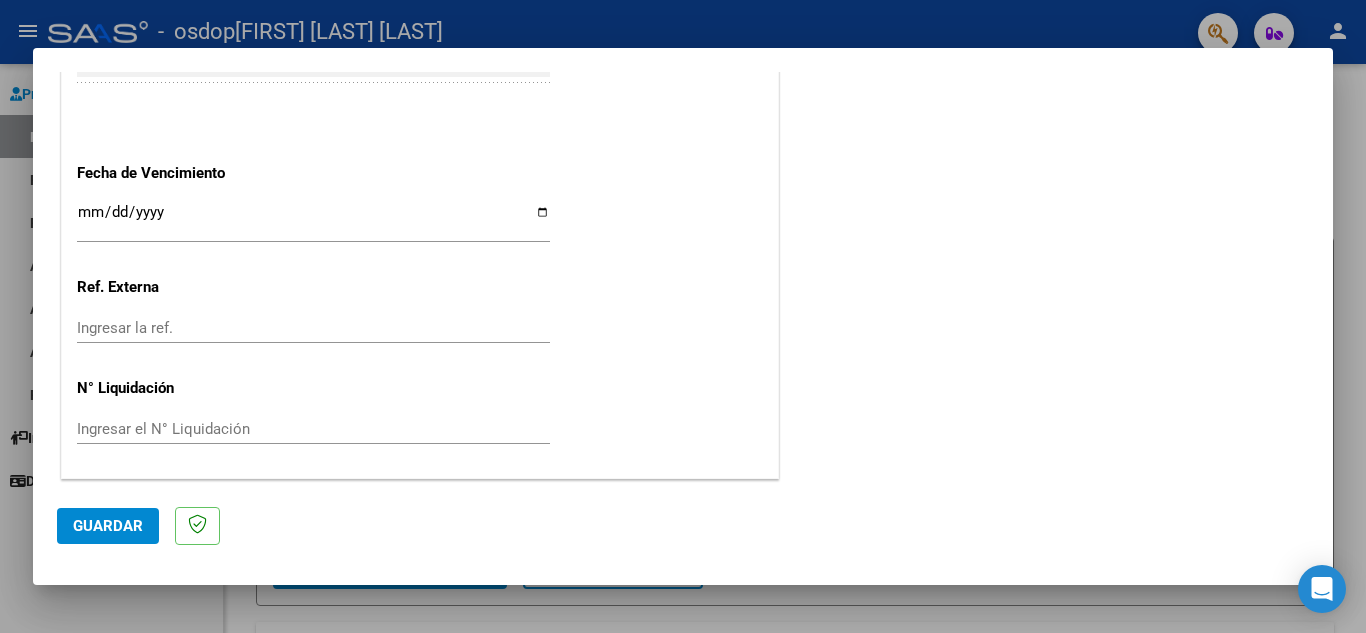 click on "Guardar" 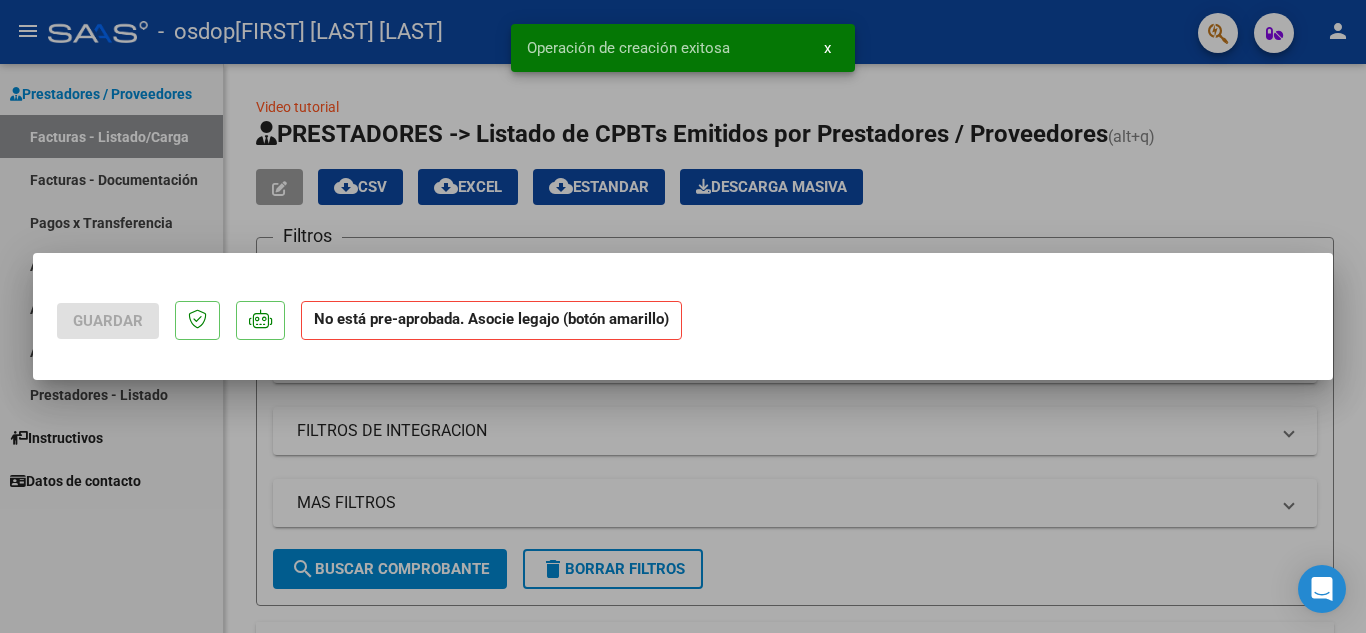 scroll, scrollTop: 0, scrollLeft: 0, axis: both 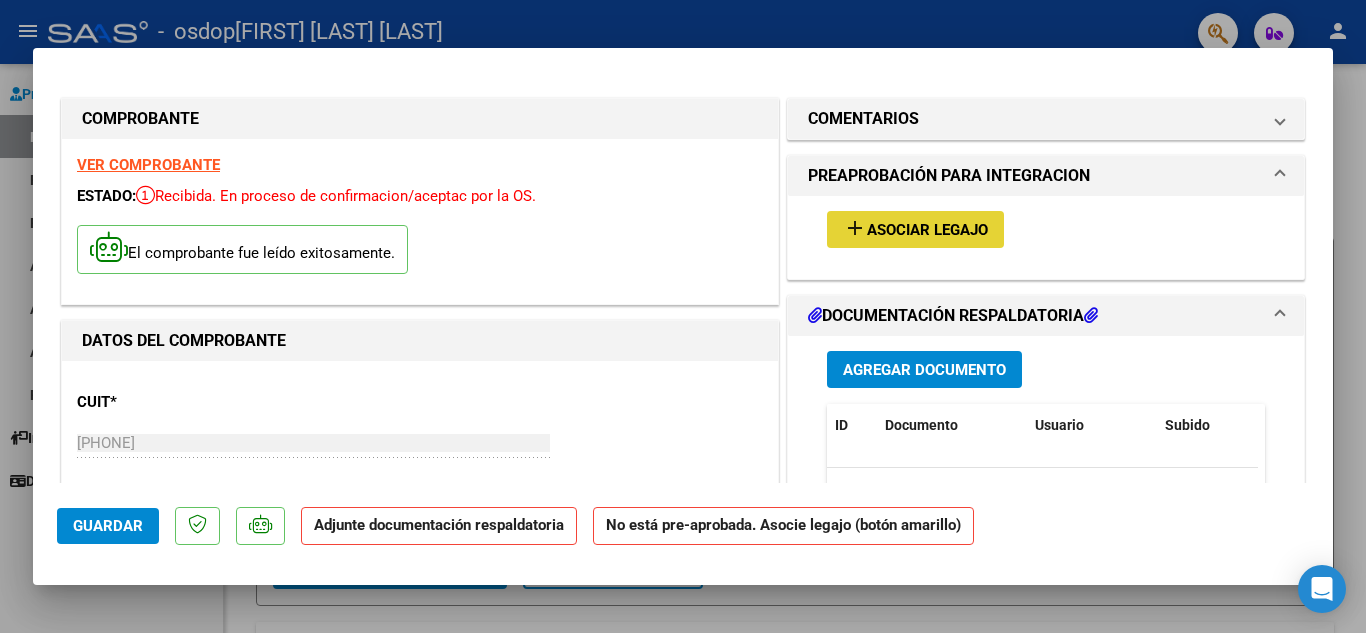 click on "Asociar Legajo" at bounding box center [927, 230] 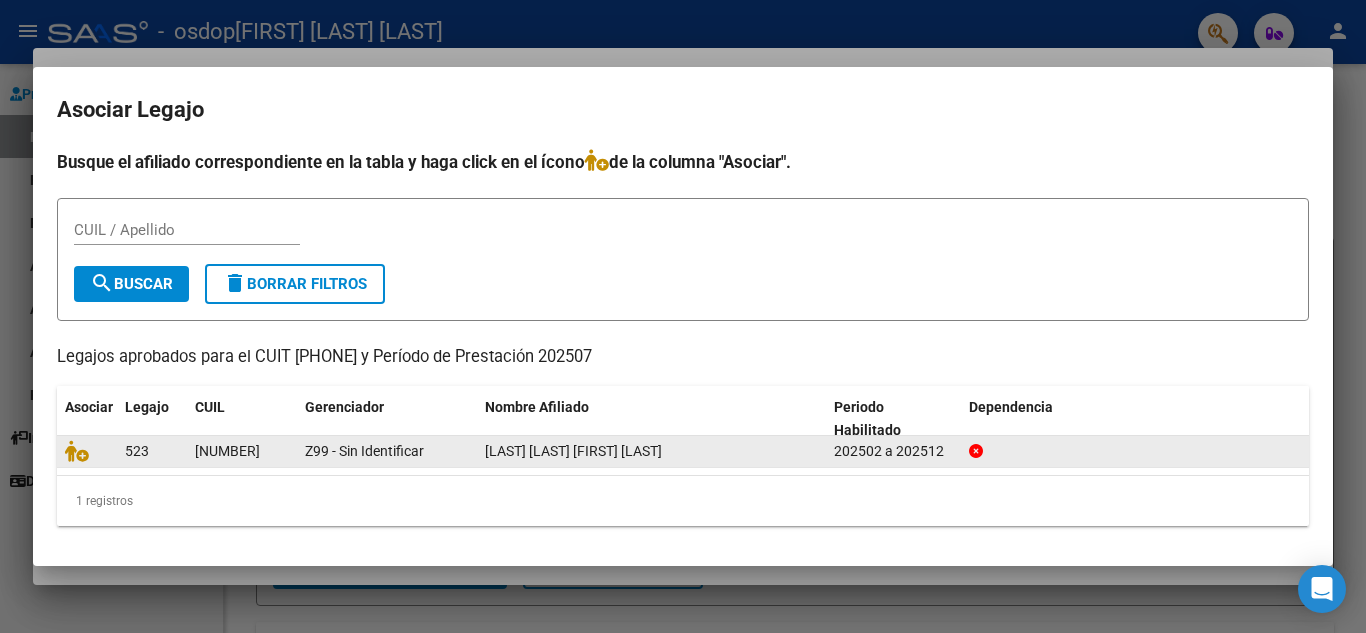 click on "523" 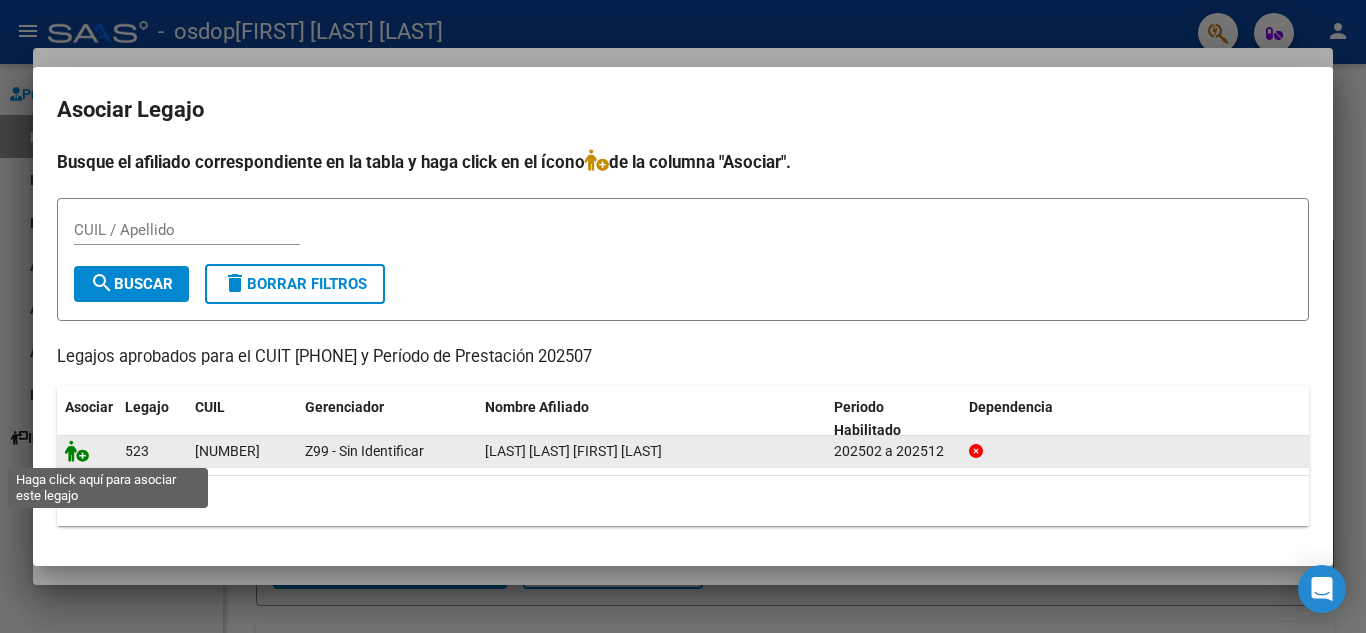 click 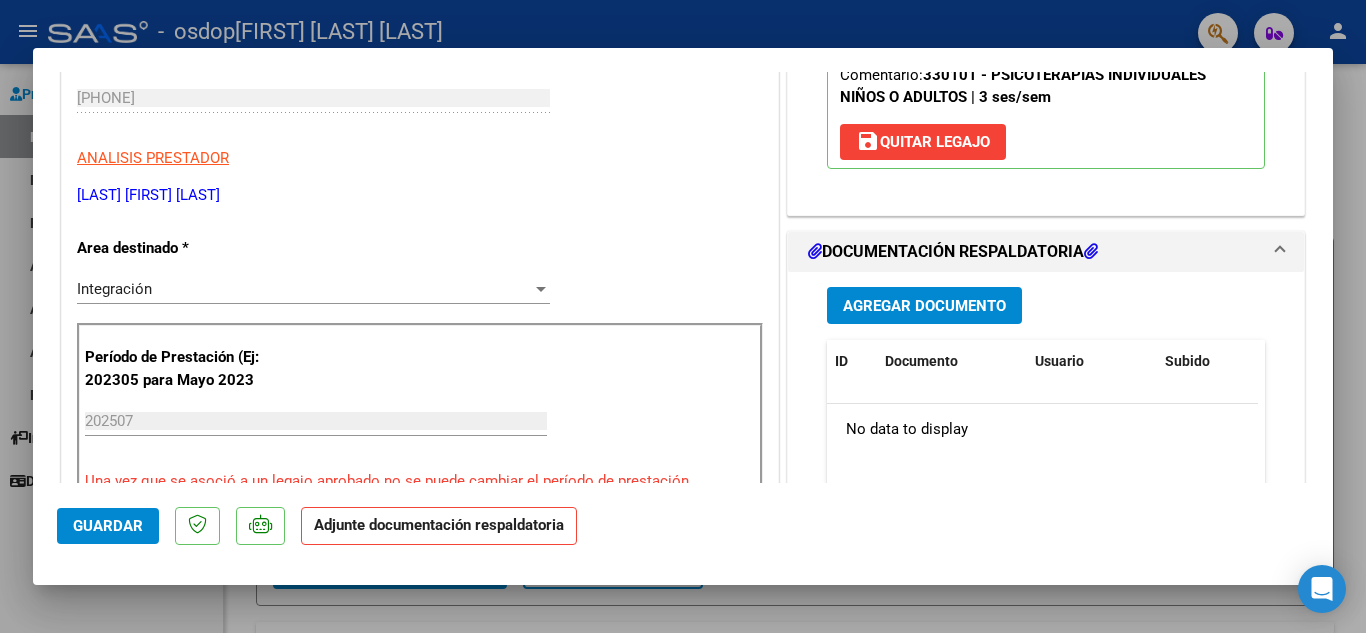 scroll, scrollTop: 347, scrollLeft: 0, axis: vertical 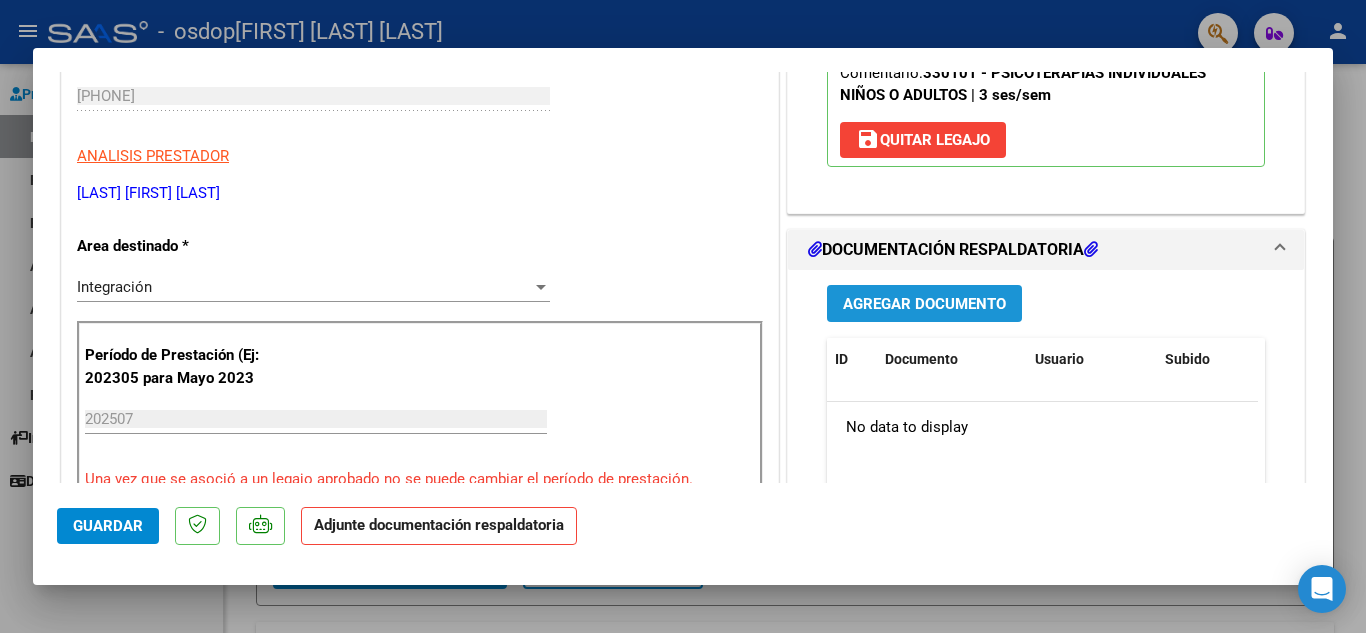 click on "Agregar Documento" at bounding box center [924, 304] 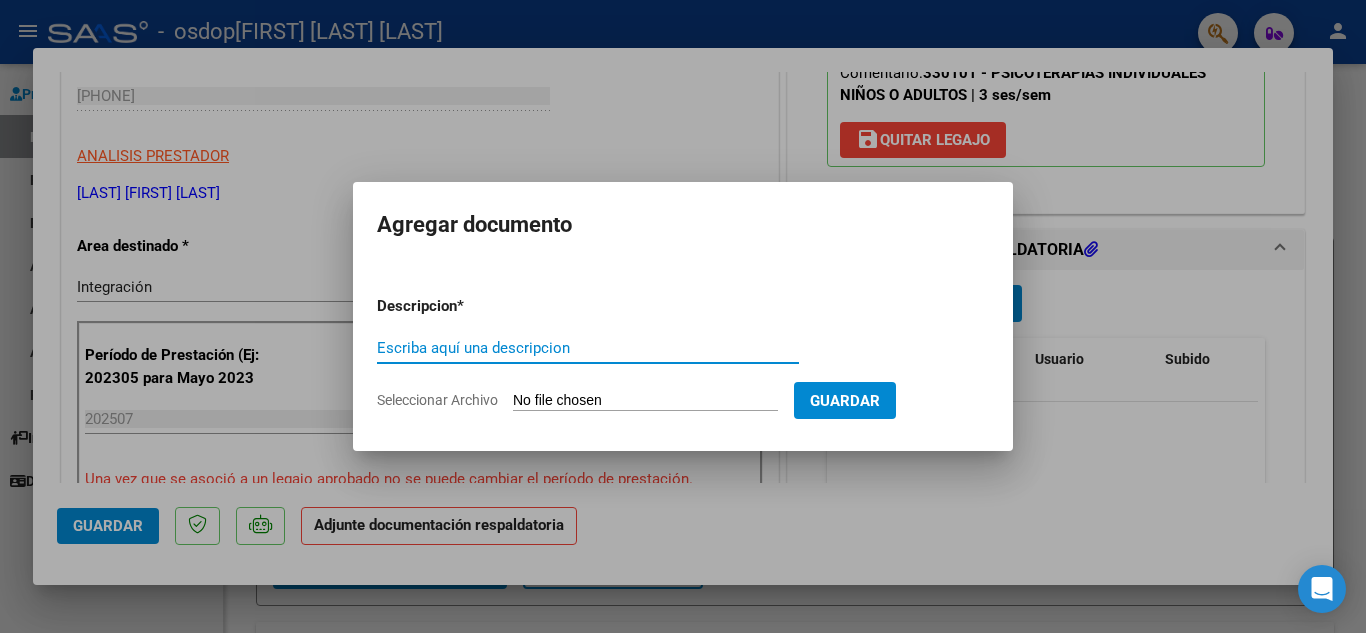 click on "Escriba aquí una descripcion" at bounding box center [588, 348] 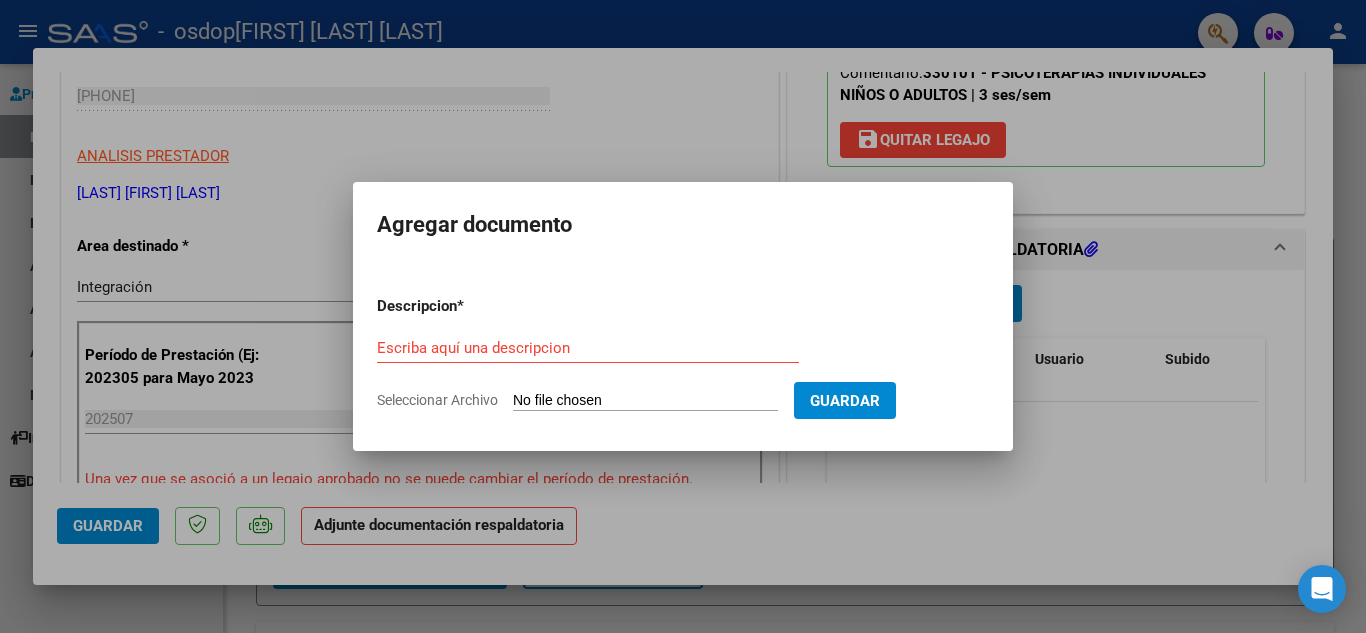 click on "Seleccionar Archivo" at bounding box center [645, 401] 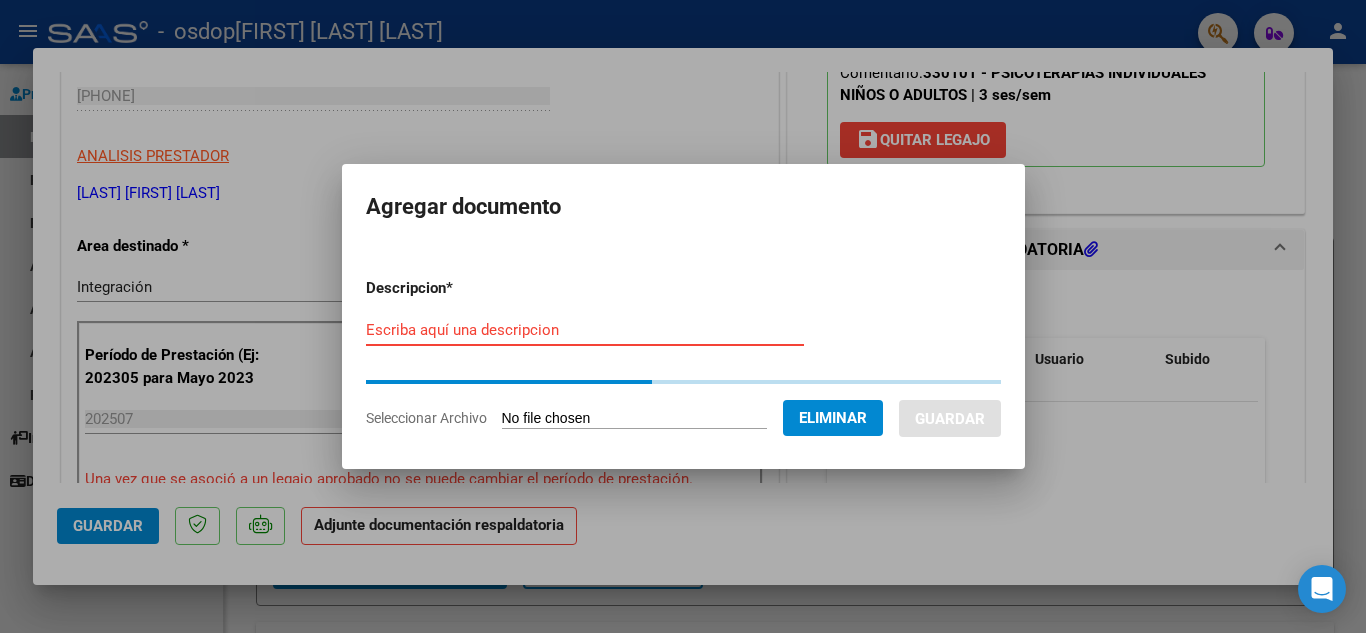 click on "Escriba aquí una descripcion" at bounding box center (585, 330) 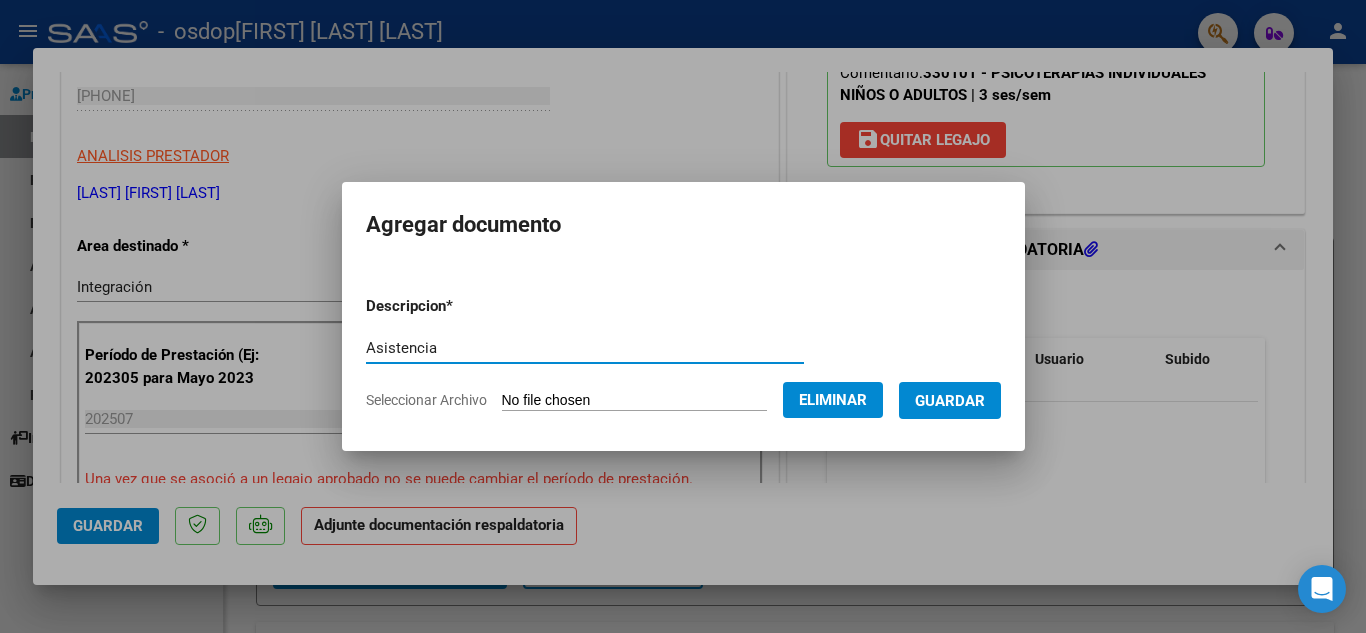 type on "Asistencia" 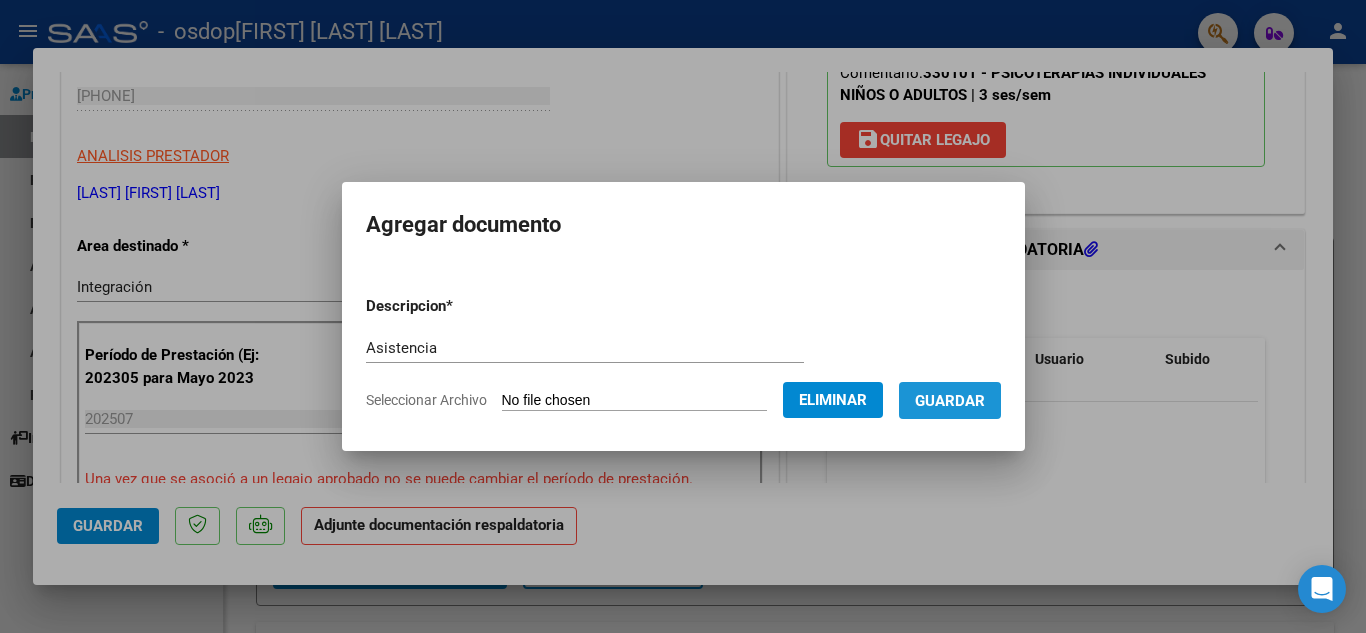 click on "Guardar" at bounding box center [950, 401] 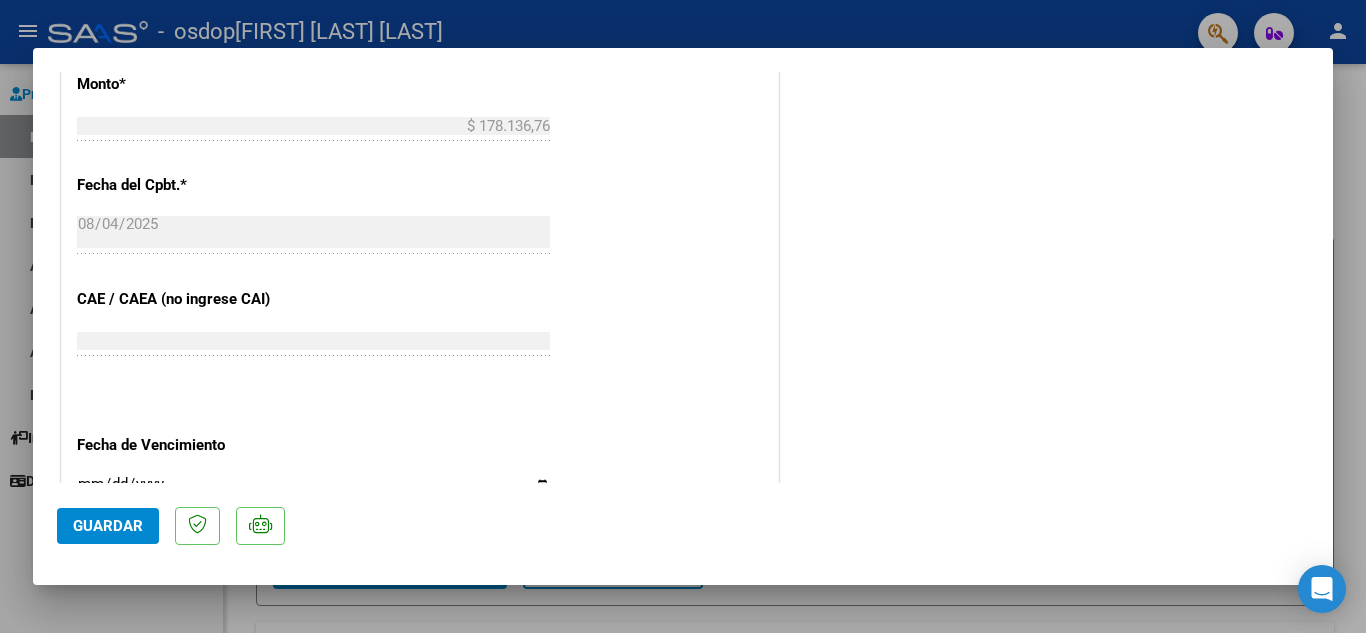 scroll, scrollTop: 1379, scrollLeft: 0, axis: vertical 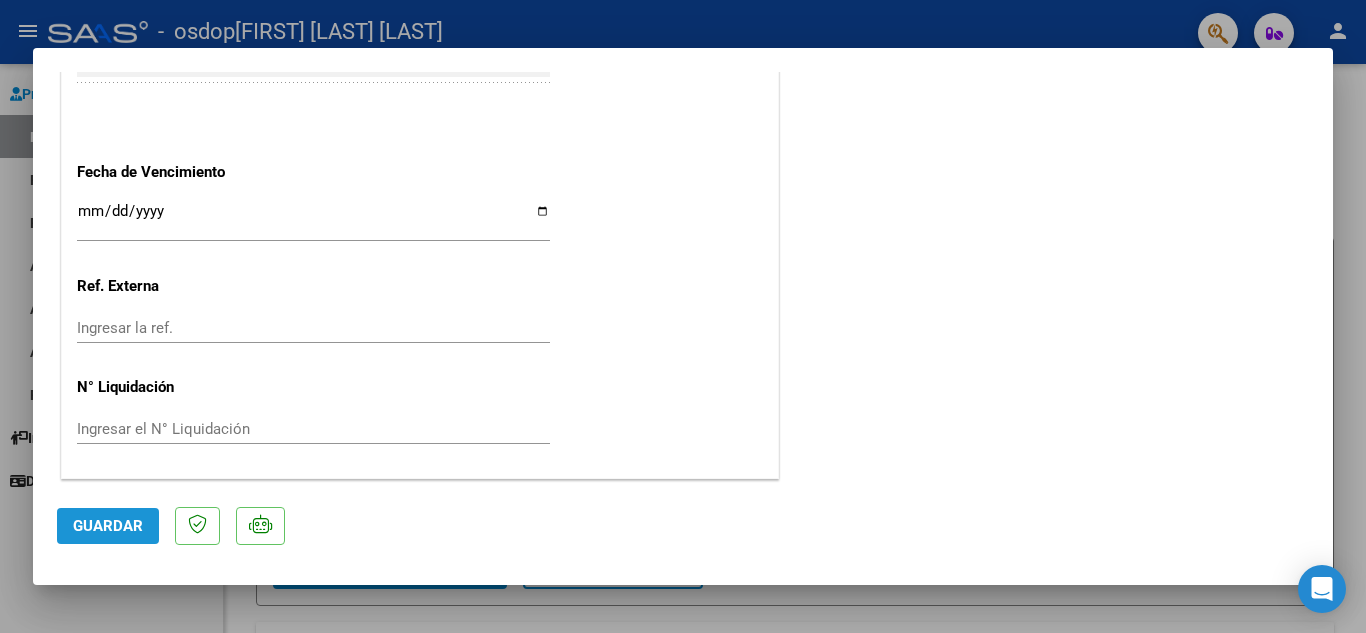 click on "Guardar" 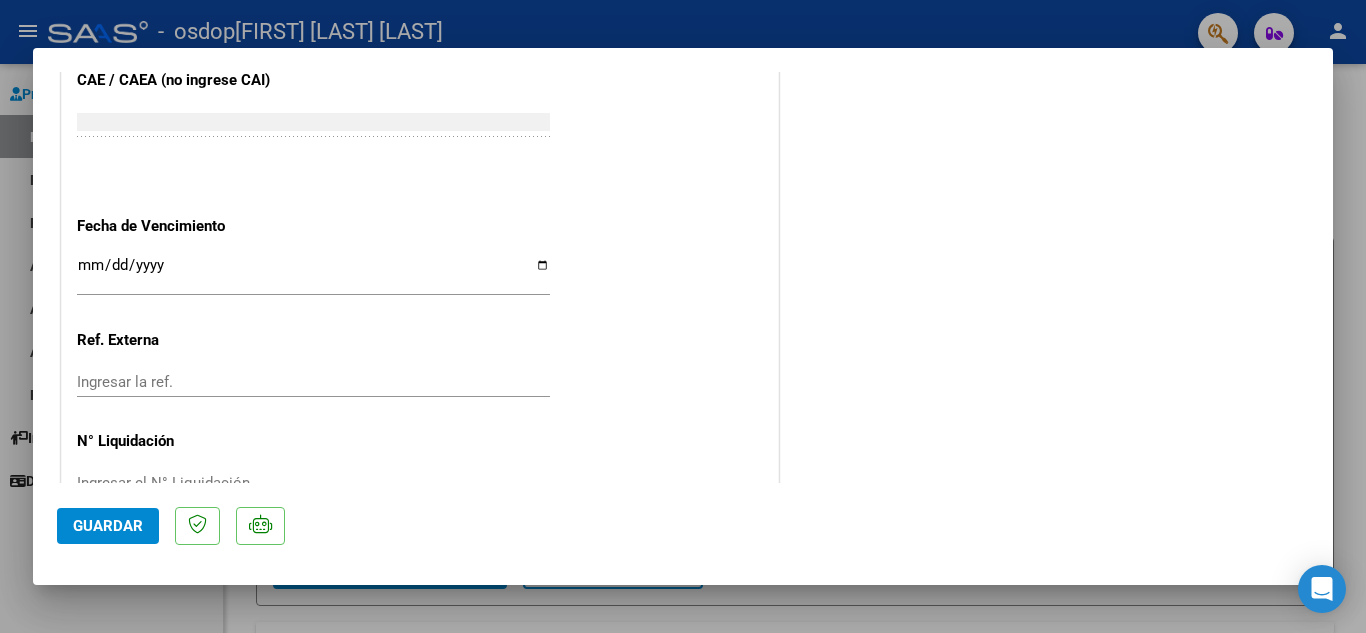 scroll, scrollTop: 1379, scrollLeft: 0, axis: vertical 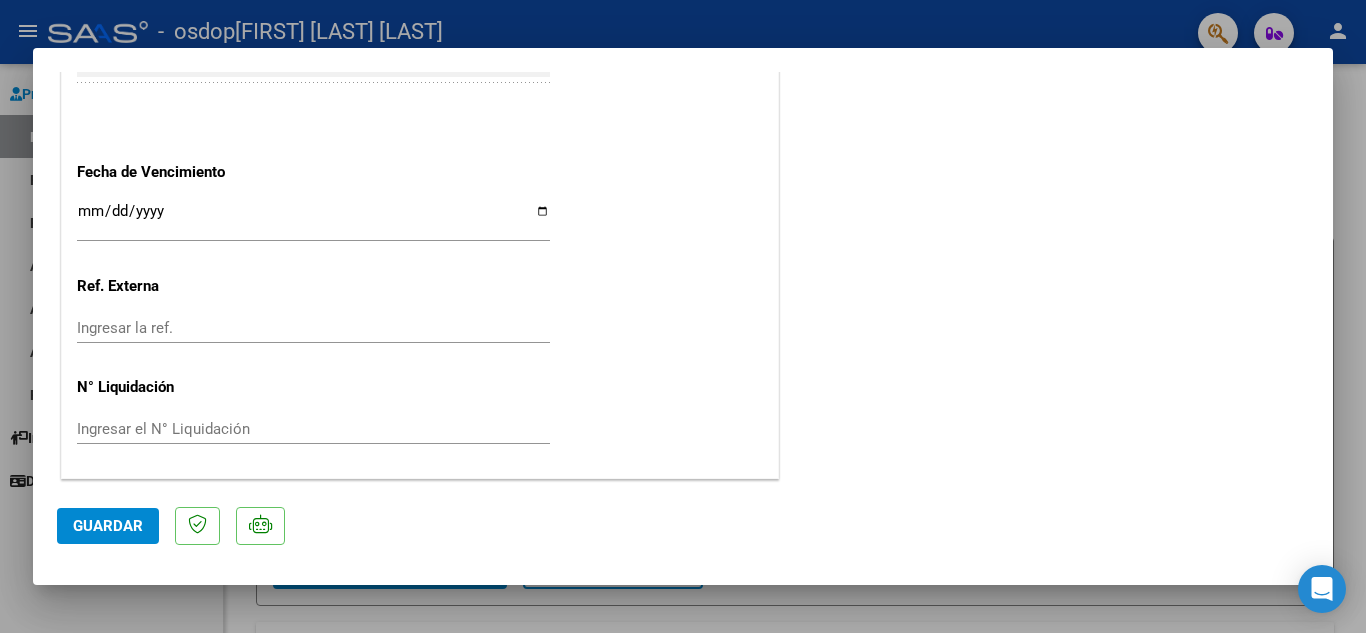 click on "Guardar" 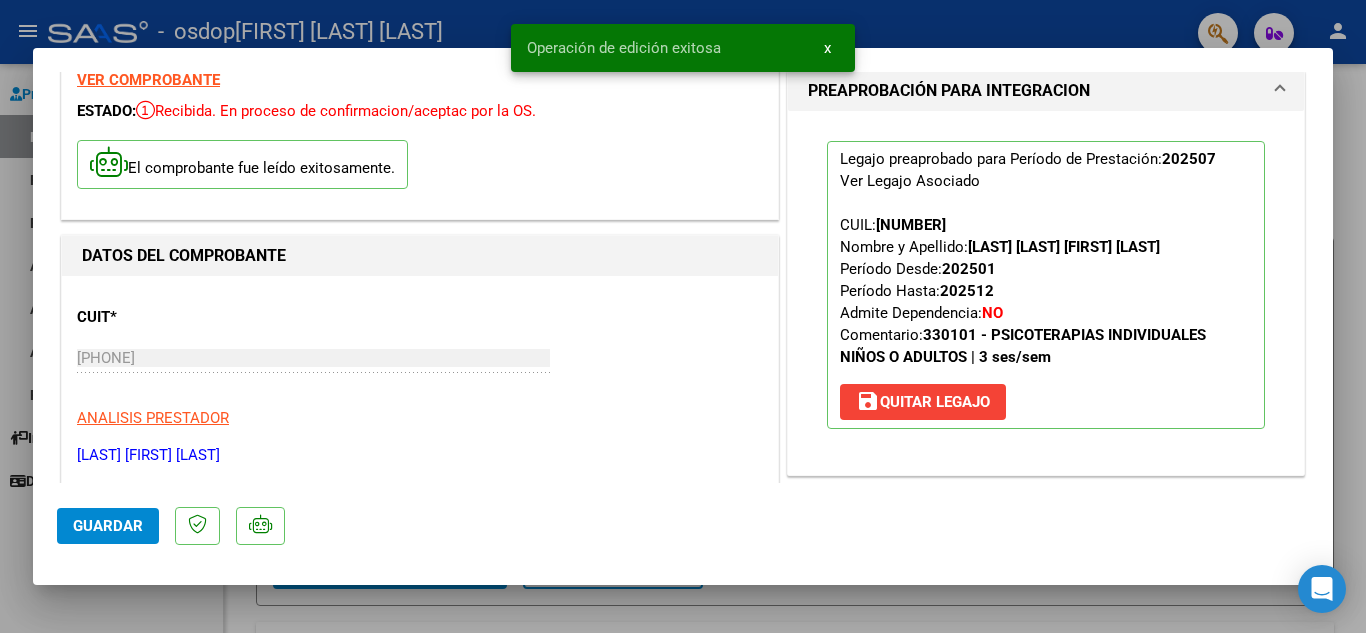 scroll, scrollTop: 0, scrollLeft: 0, axis: both 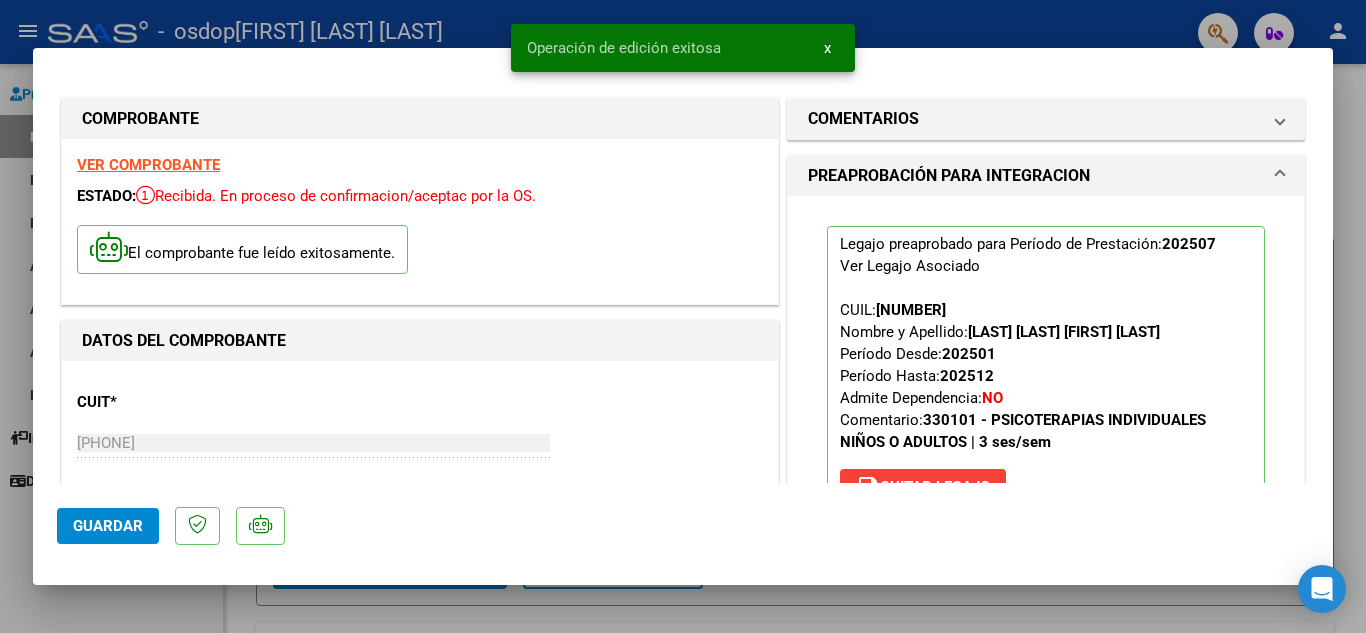 click at bounding box center [683, 316] 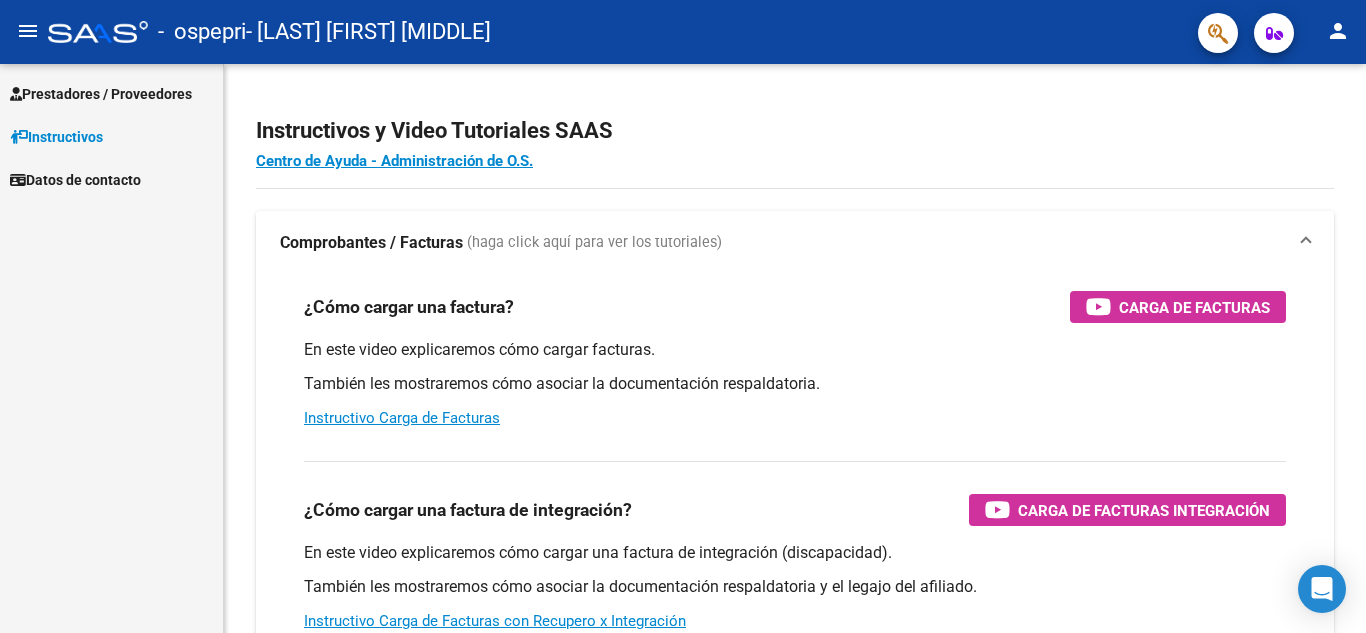 scroll, scrollTop: 0, scrollLeft: 0, axis: both 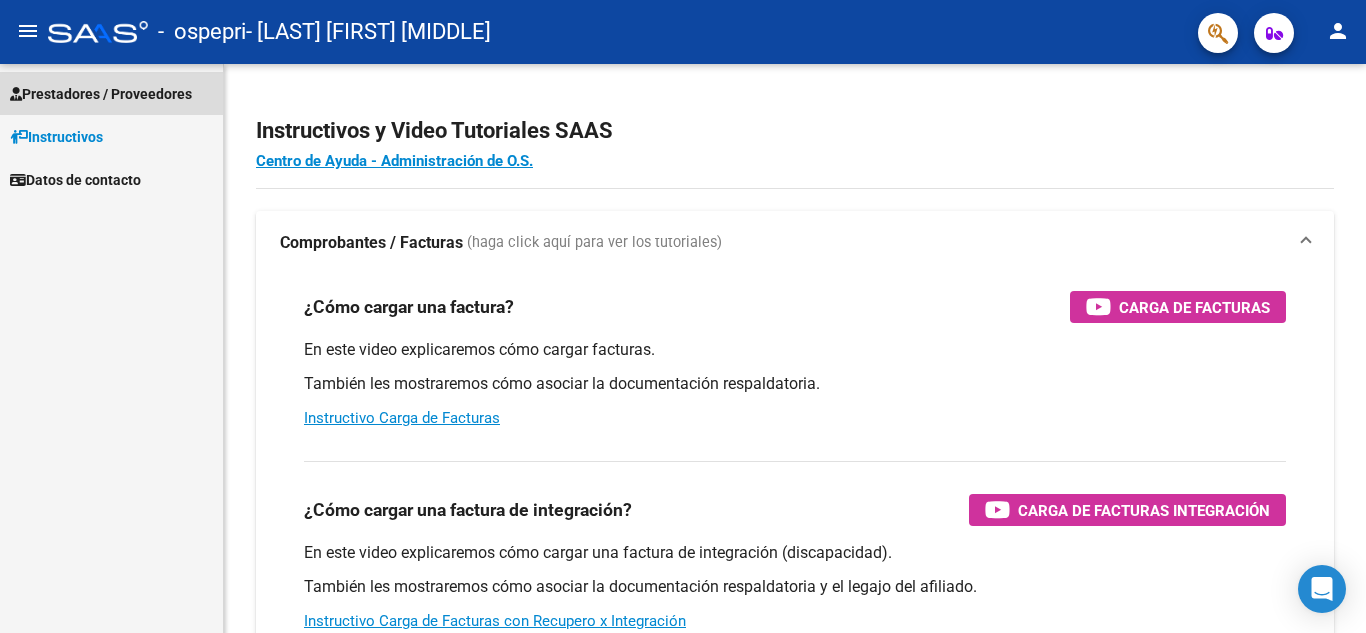 click on "Prestadores / Proveedores" at bounding box center [101, 94] 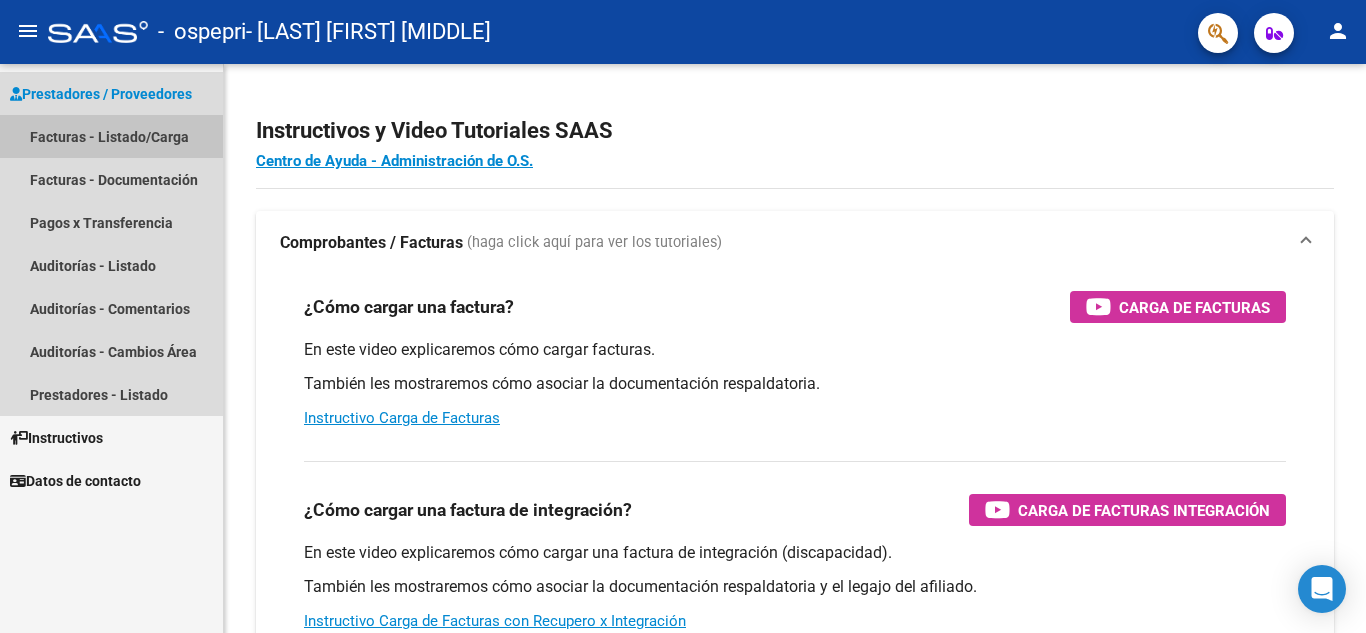 click on "Facturas - Listado/Carga" at bounding box center (111, 136) 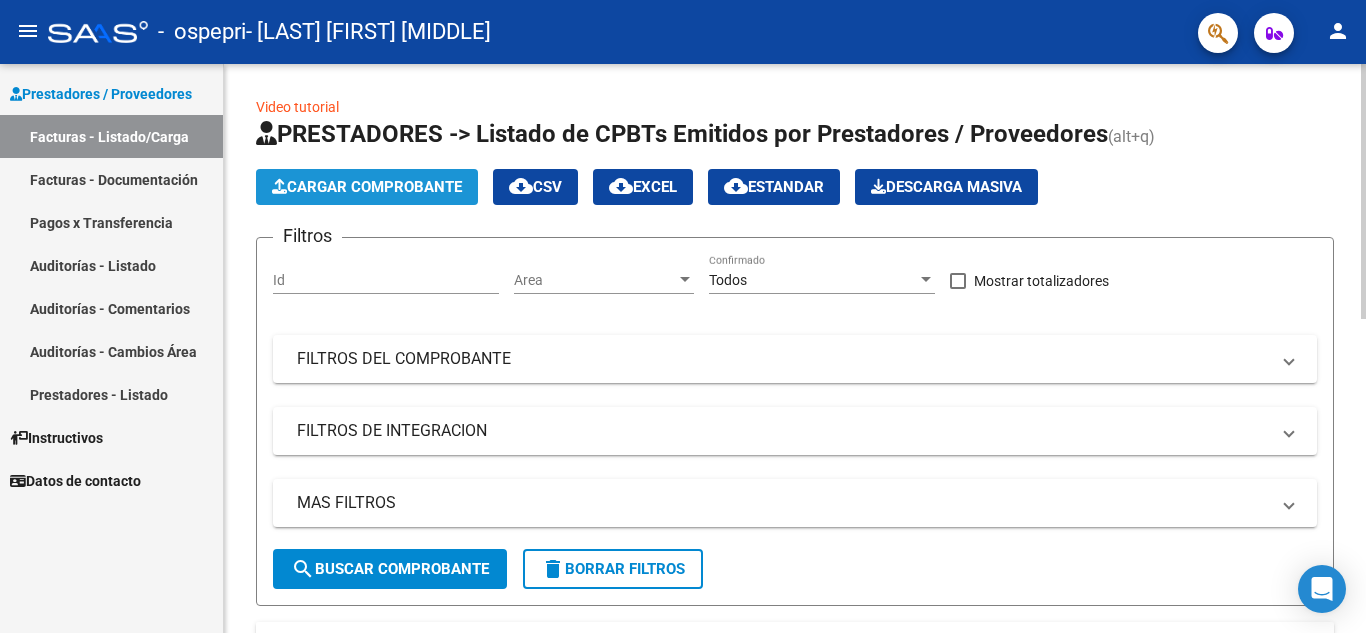 click on "Cargar Comprobante" 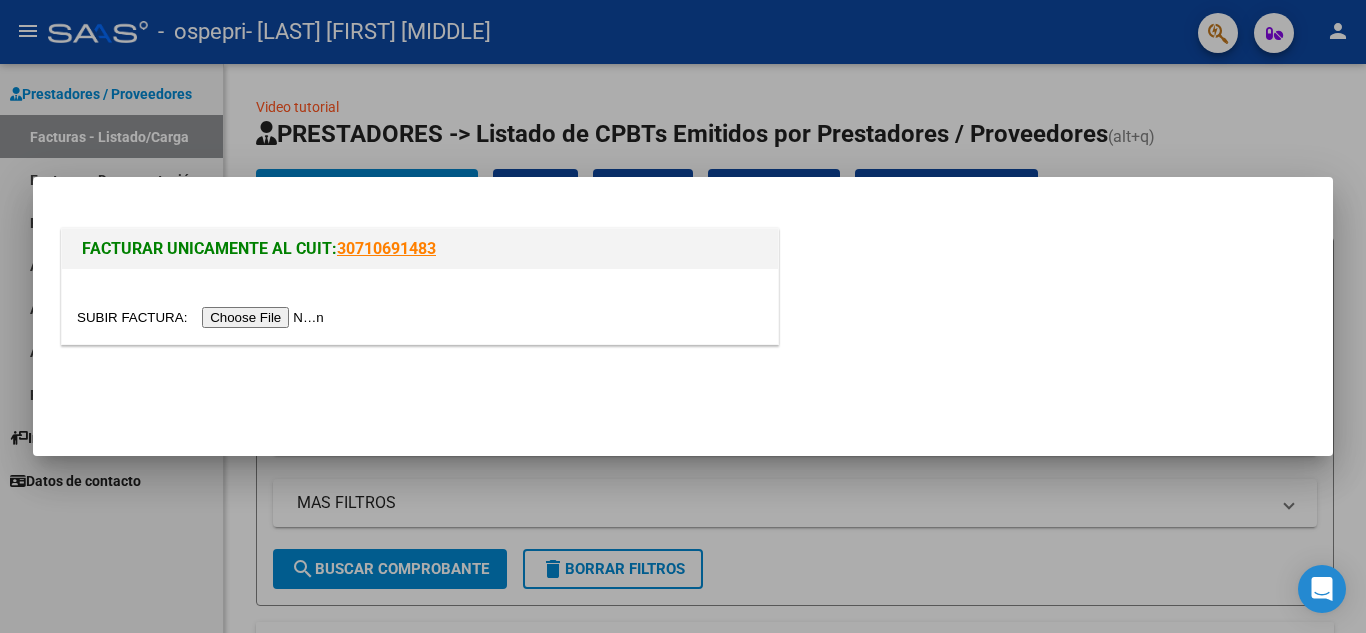 click at bounding box center [203, 317] 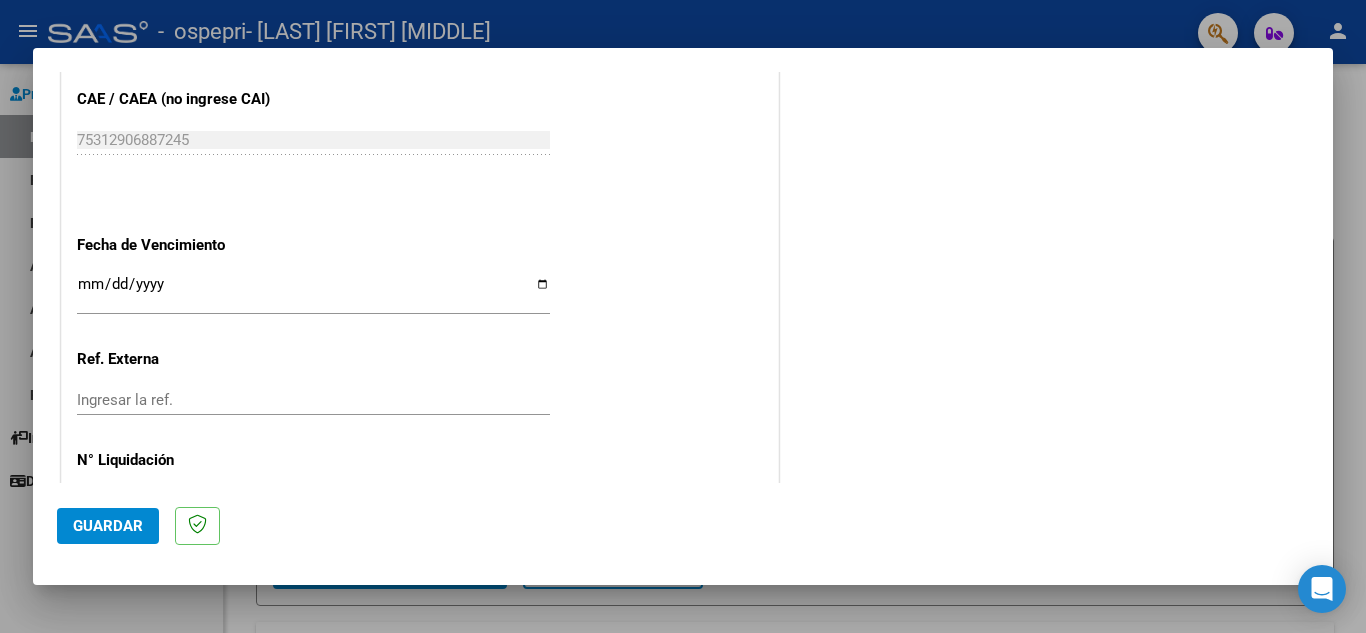 scroll, scrollTop: 1311, scrollLeft: 0, axis: vertical 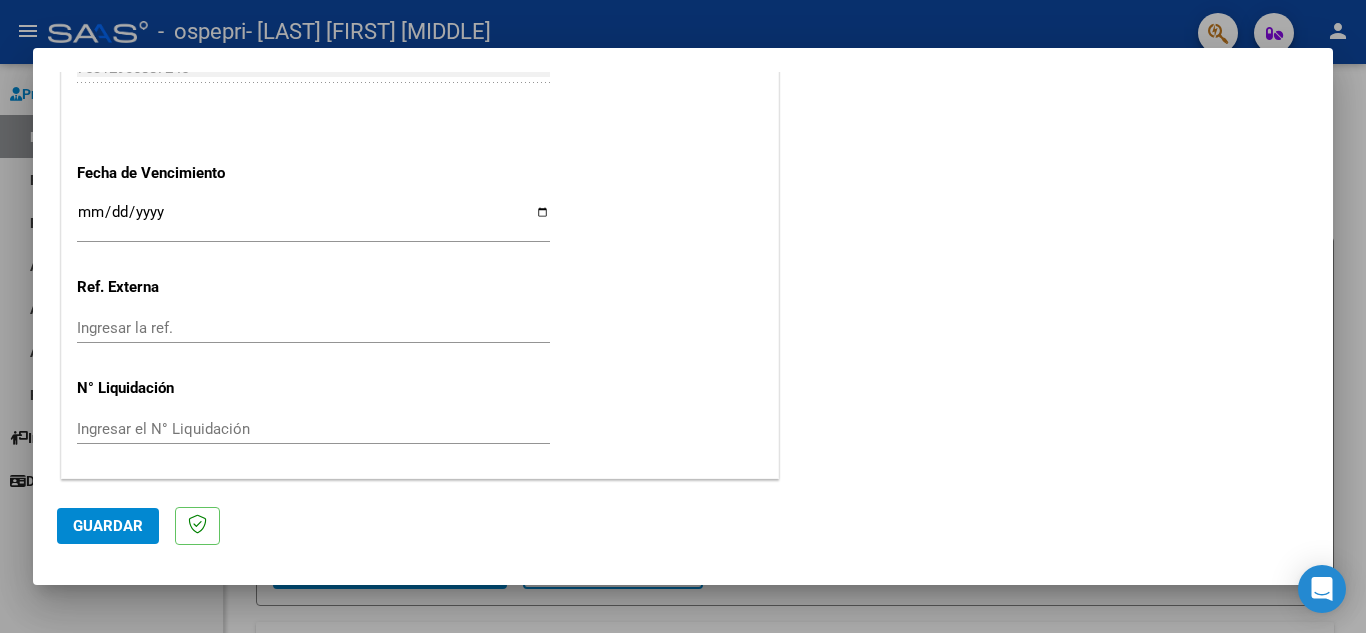 click on "Ingresar el N° Liquidación" at bounding box center (313, 429) 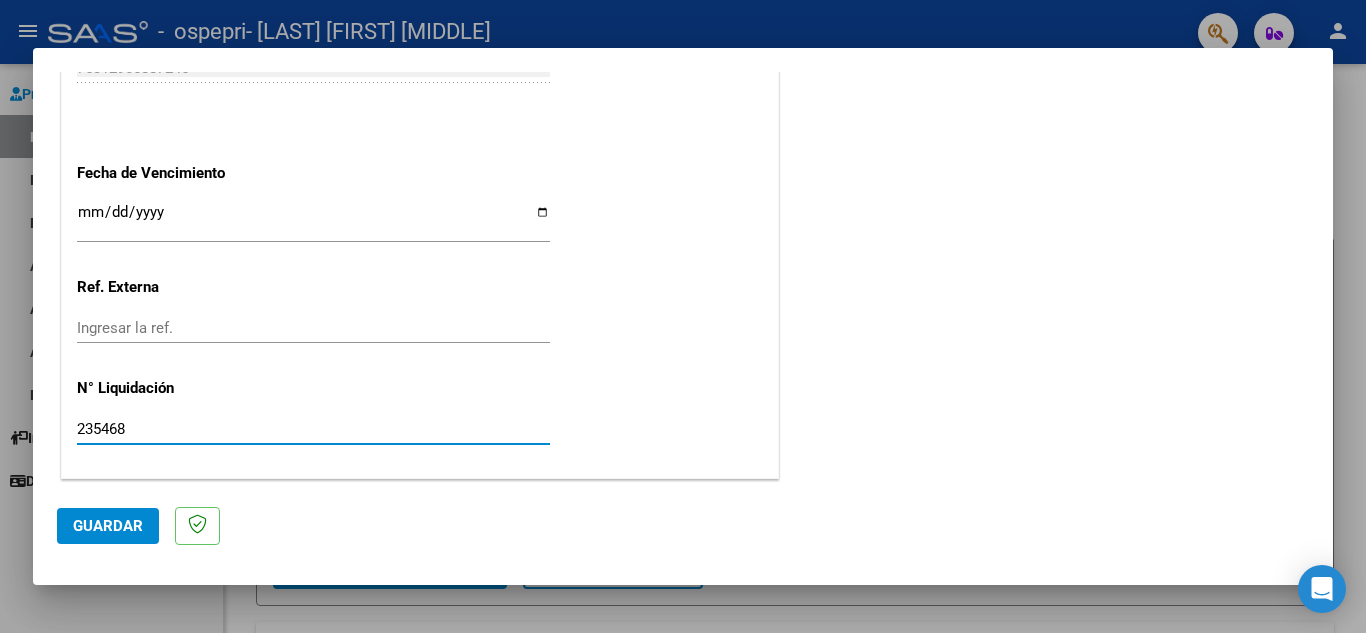 type on "235468" 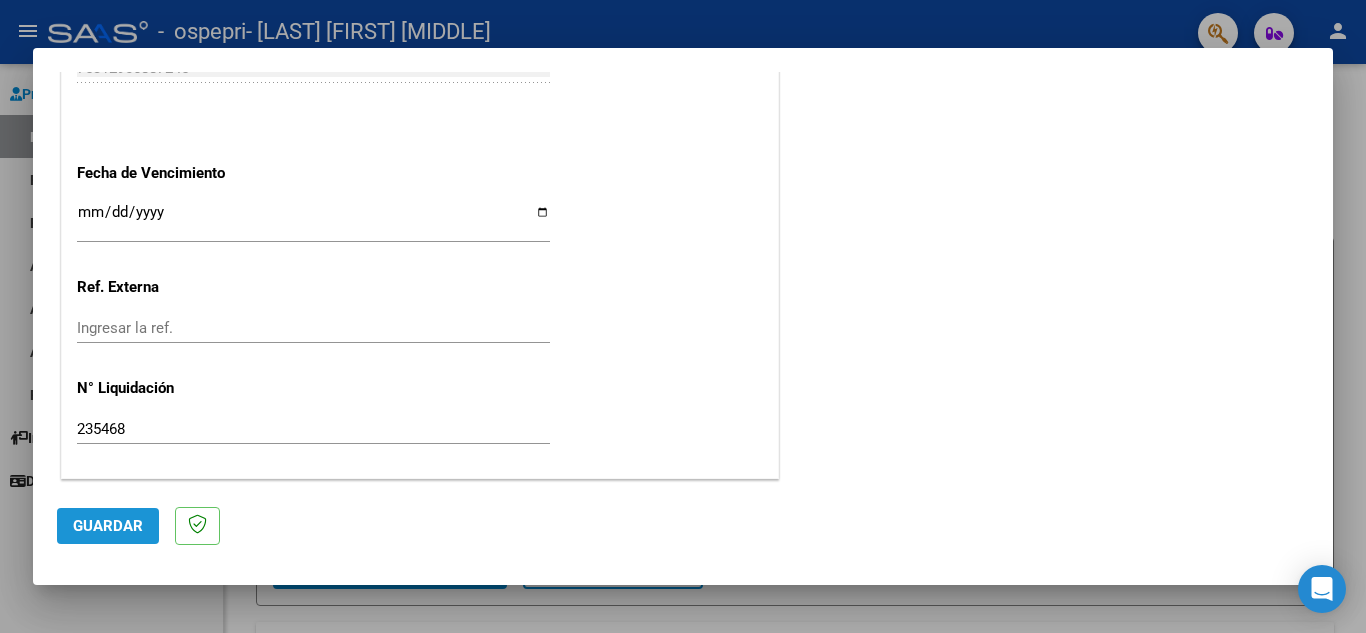 click on "Guardar" 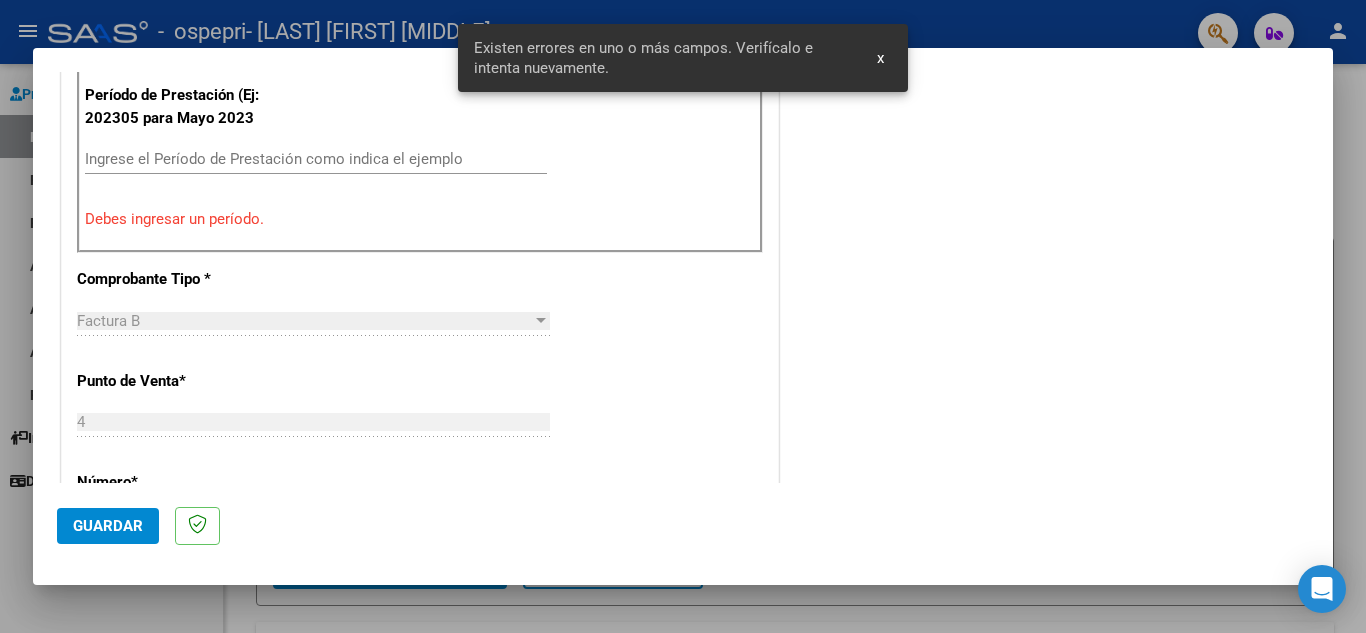 scroll, scrollTop: 453, scrollLeft: 0, axis: vertical 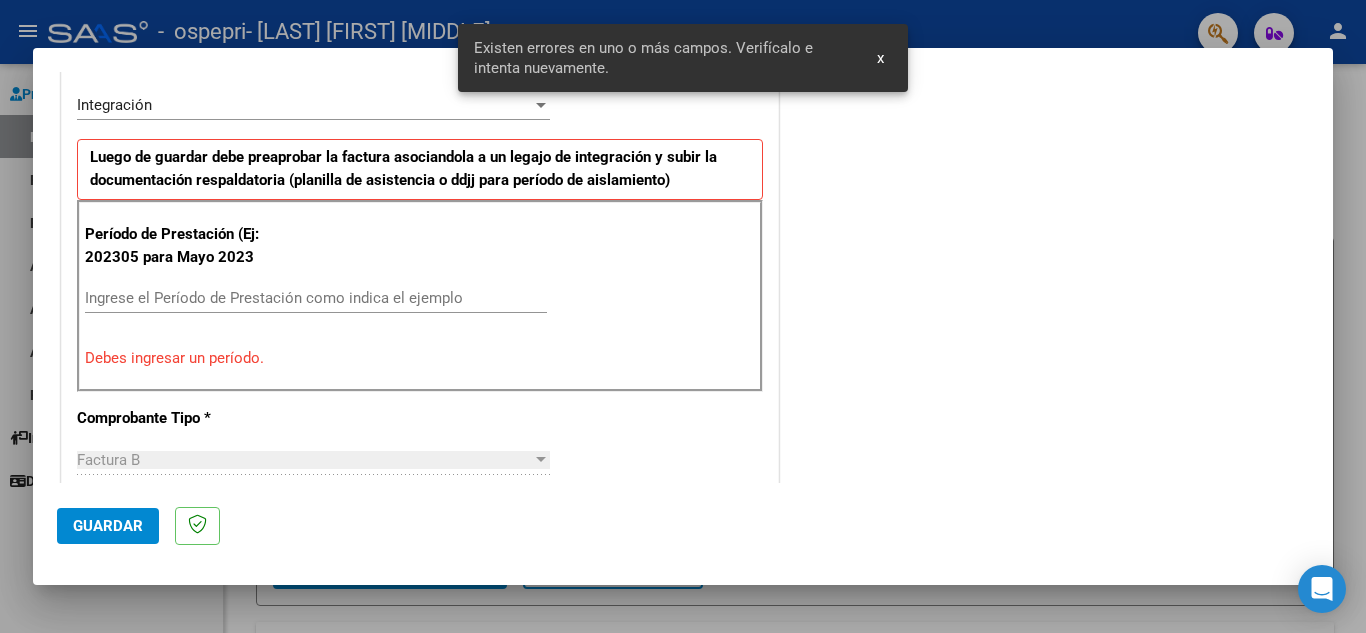 type 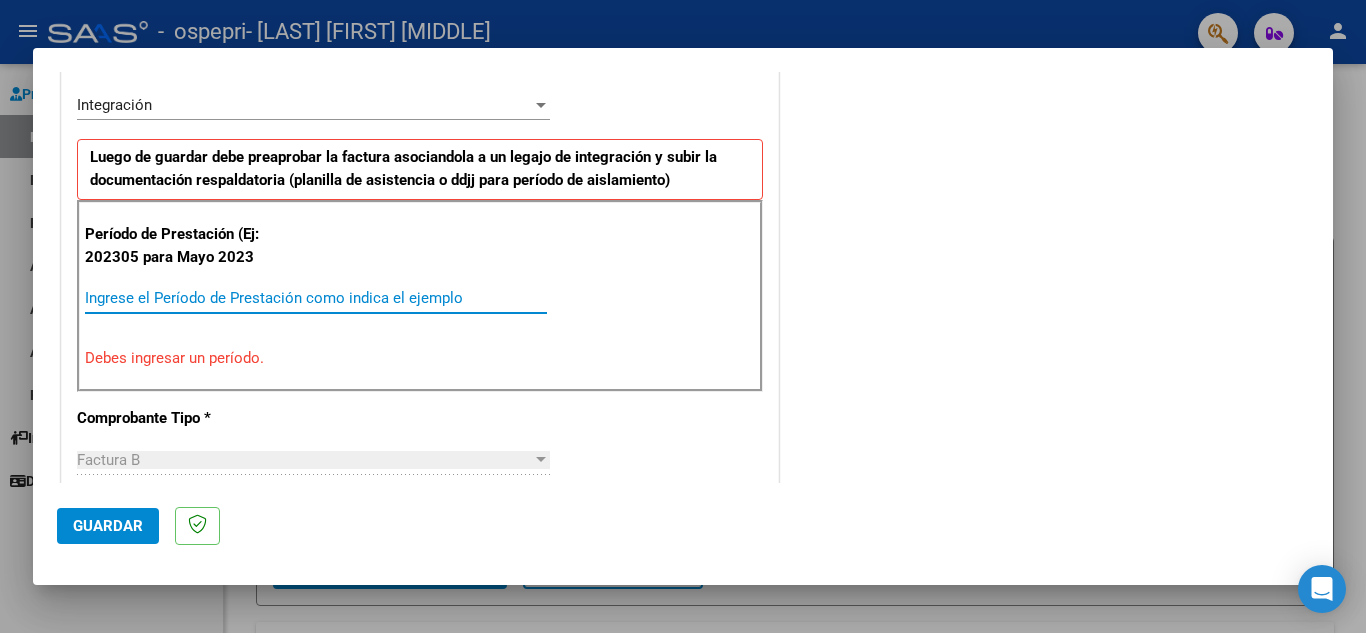 click on "Ingrese el Período de Prestación como indica el ejemplo" at bounding box center [316, 298] 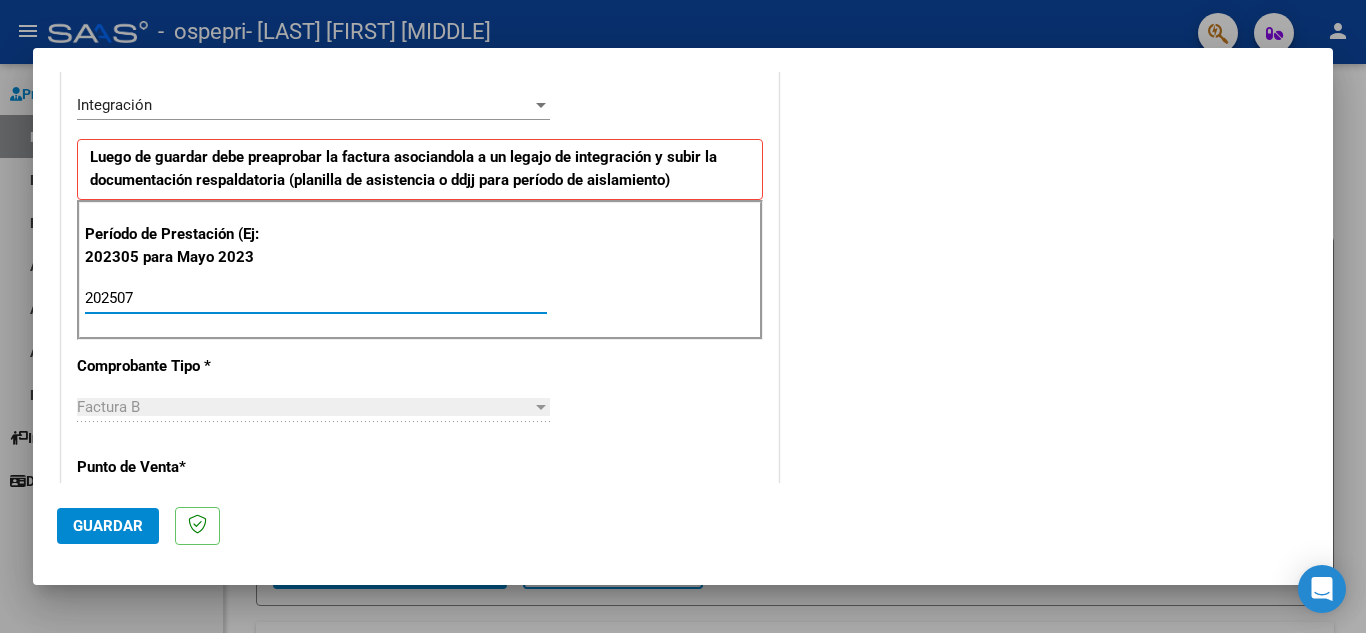 type on "202507" 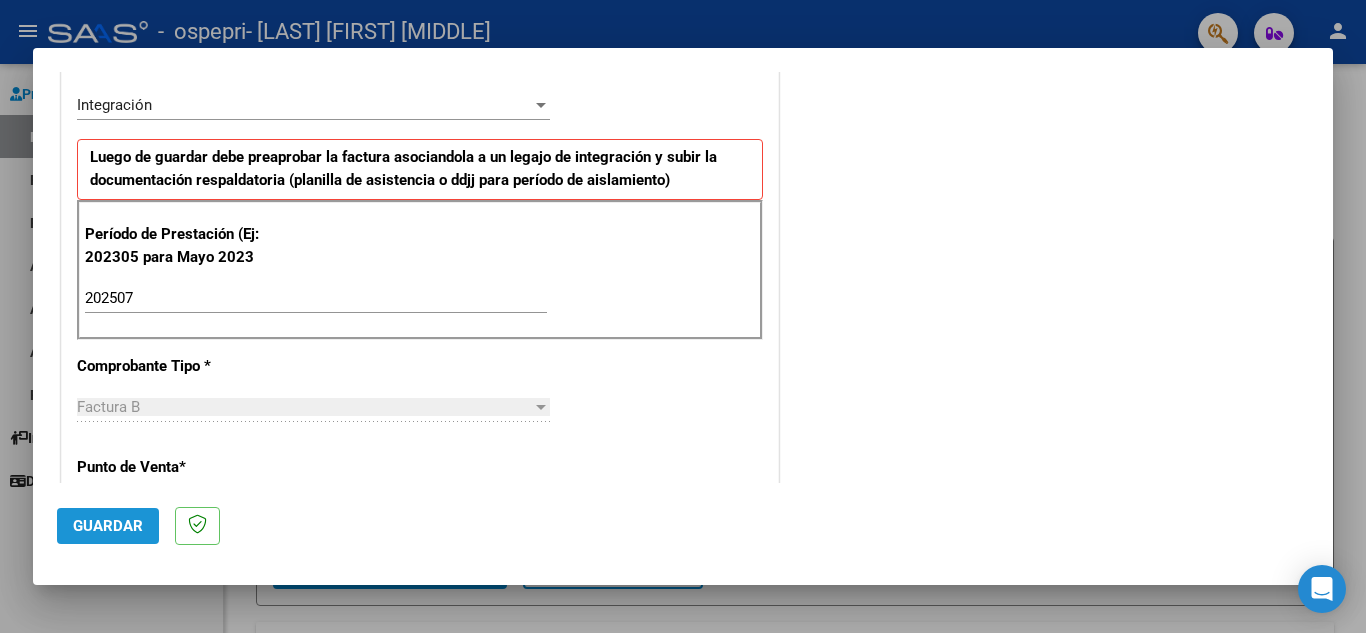 click on "Guardar" 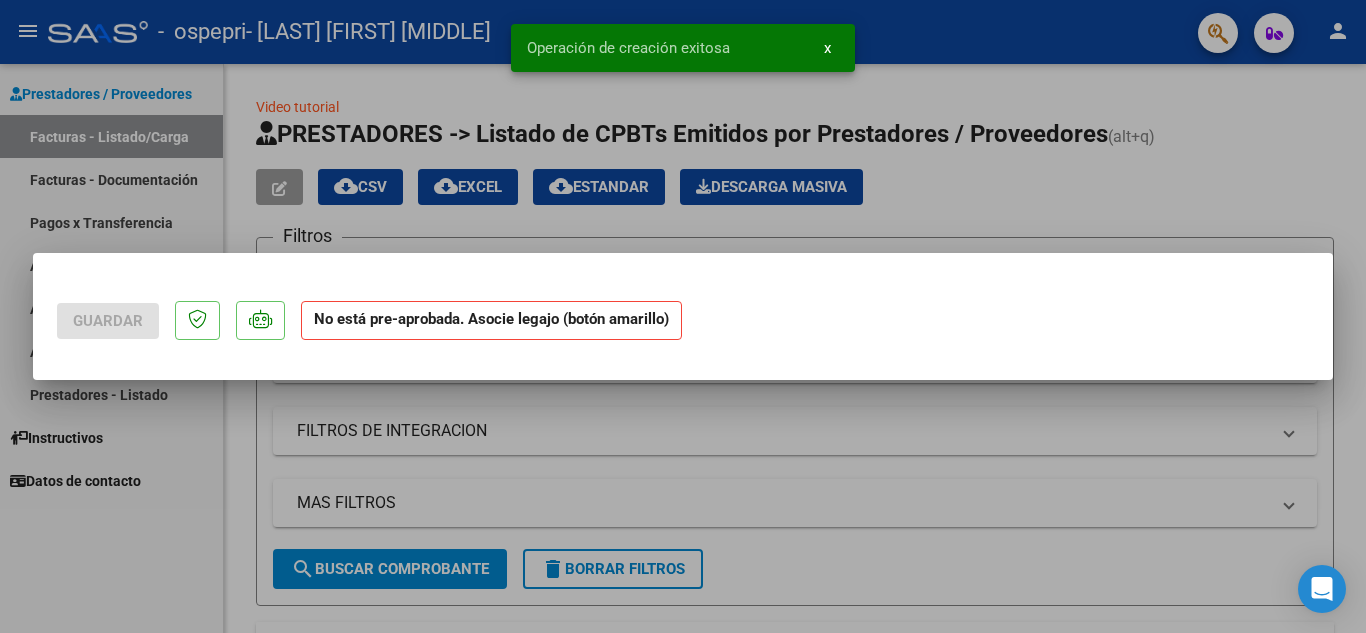 scroll, scrollTop: 0, scrollLeft: 0, axis: both 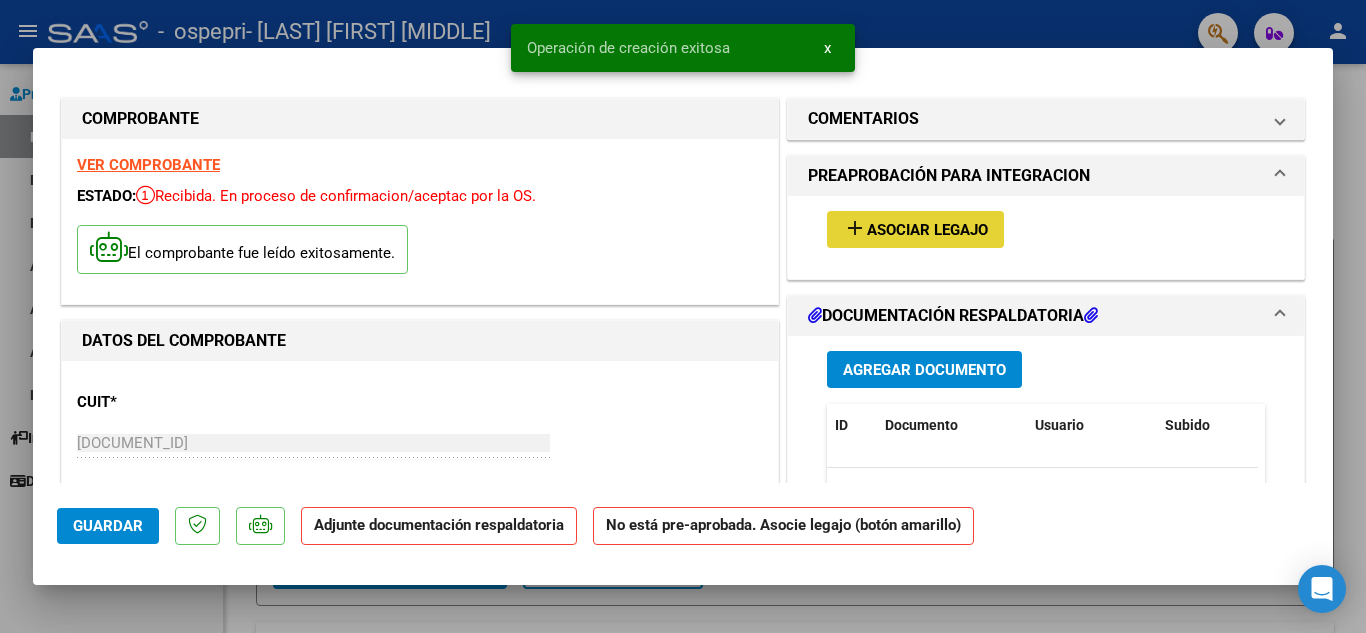 click on "add Asociar Legajo" at bounding box center (915, 229) 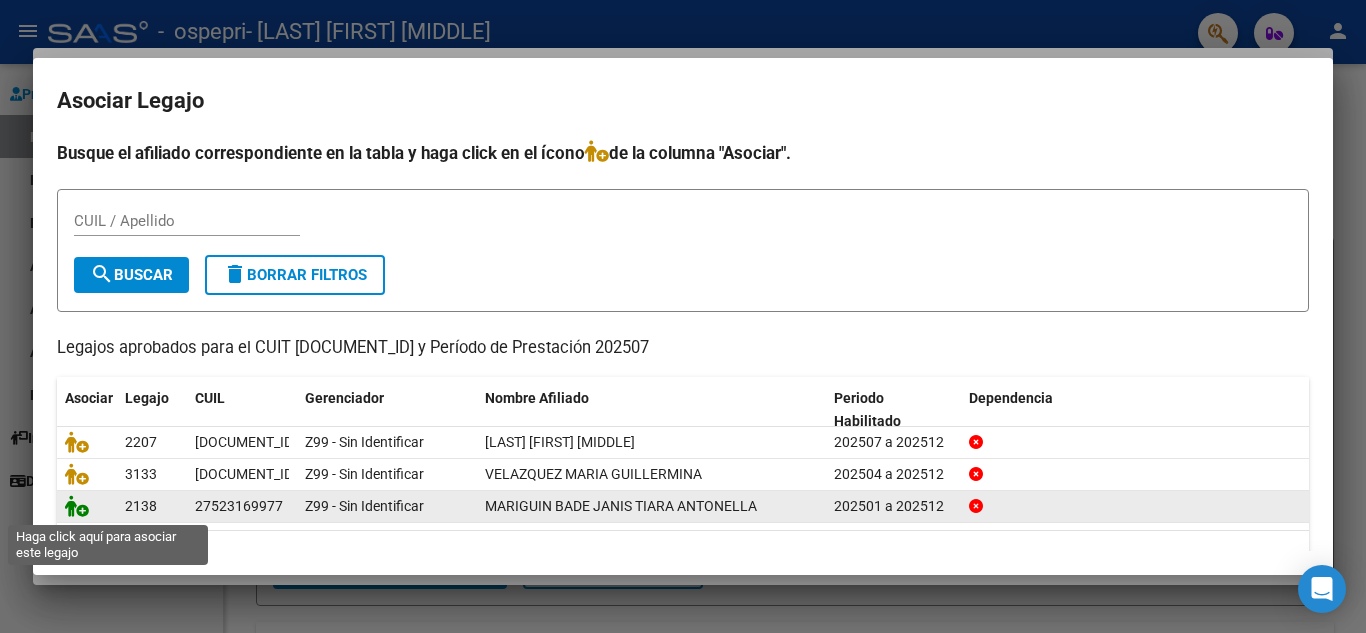 click 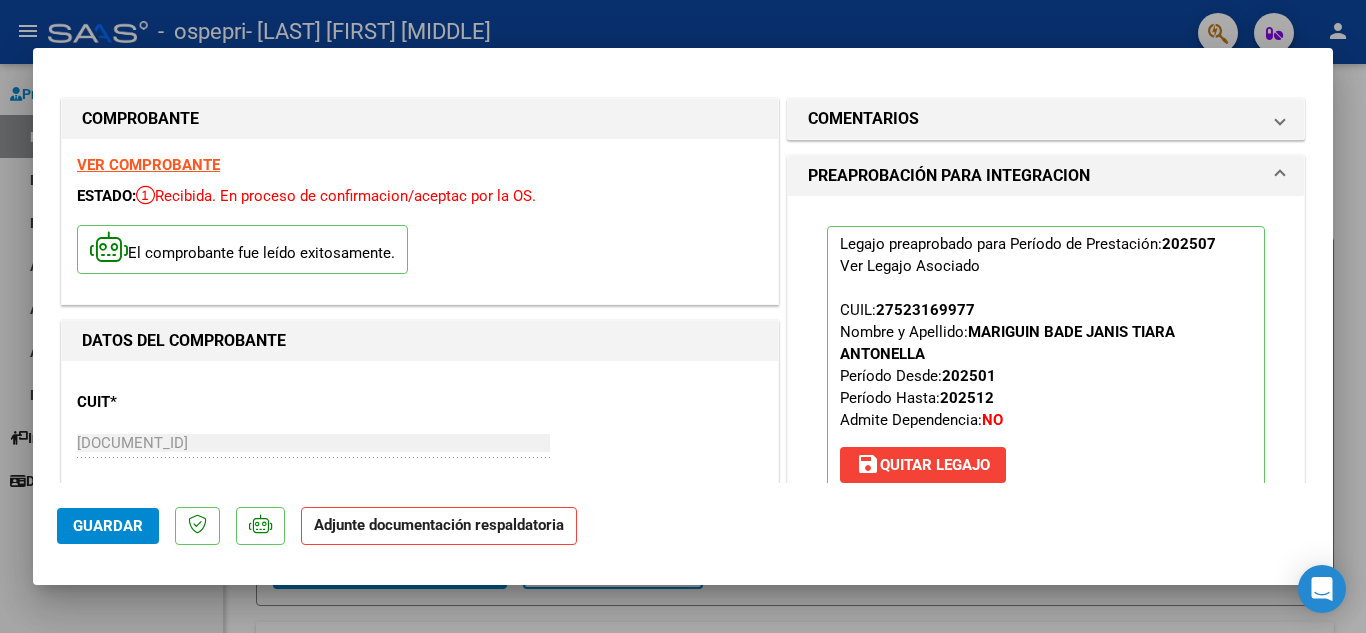 scroll, scrollTop: 309, scrollLeft: 0, axis: vertical 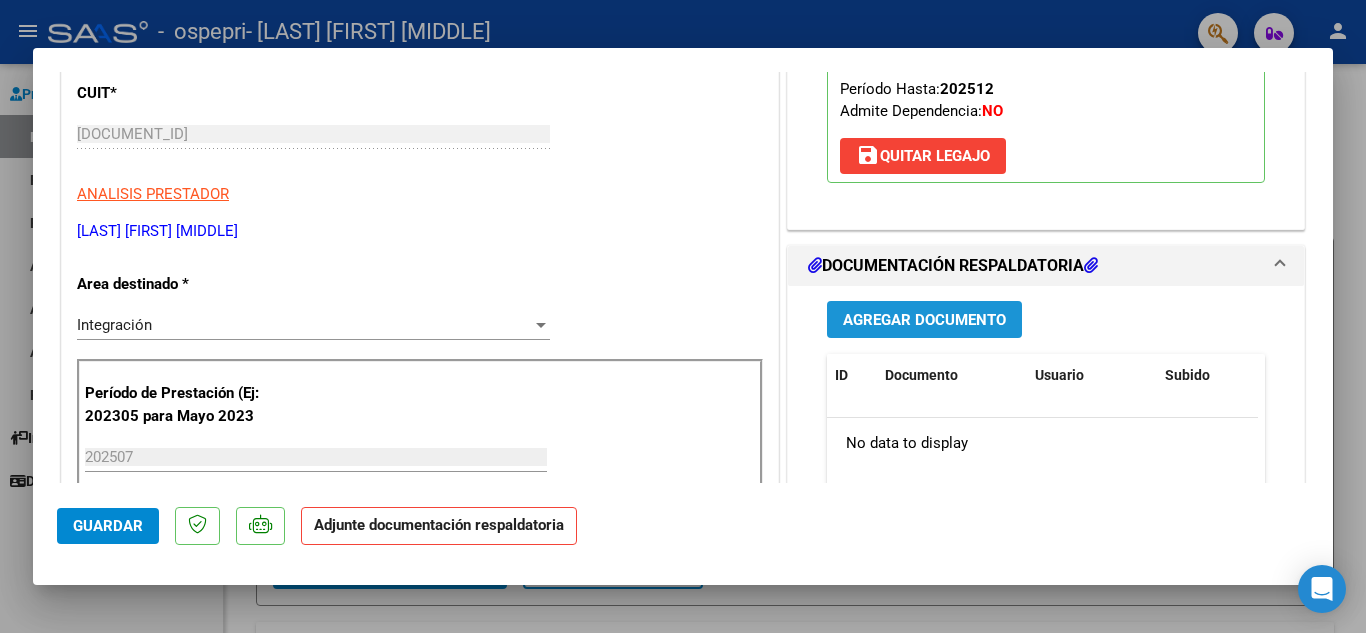 click on "Agregar Documento" at bounding box center [924, 320] 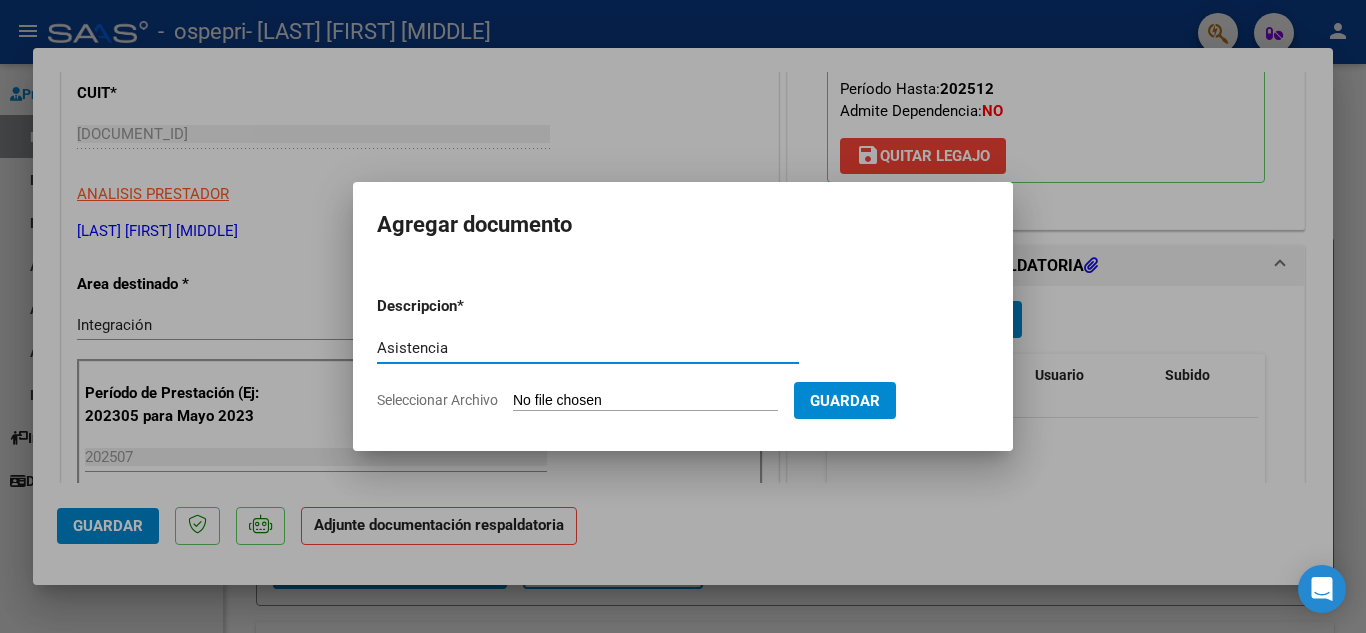 type on "Asistencia" 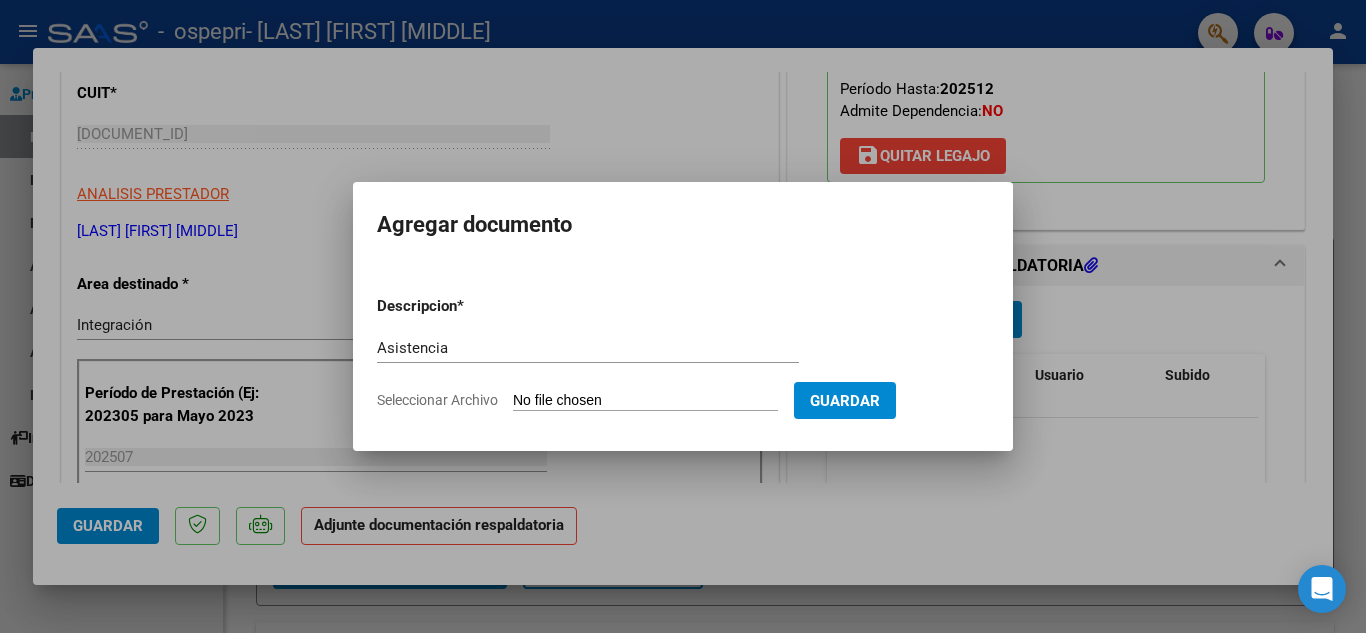 click on "Seleccionar Archivo" at bounding box center (645, 401) 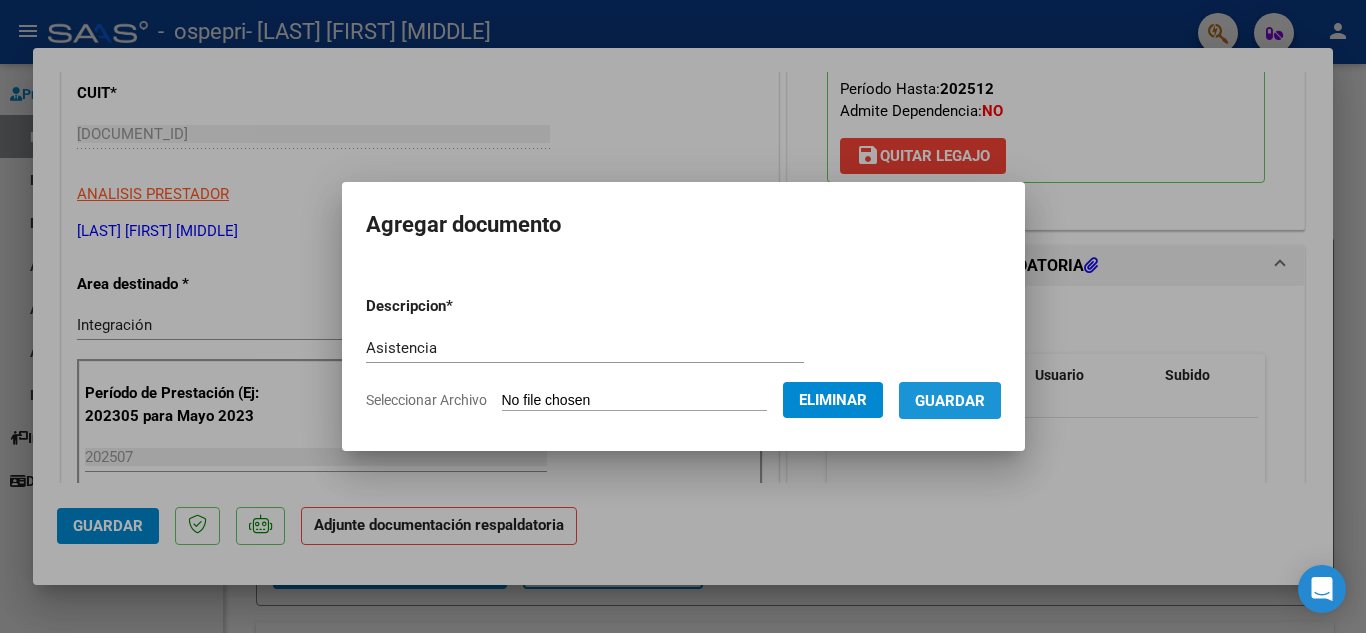 click on "Guardar" at bounding box center (950, 401) 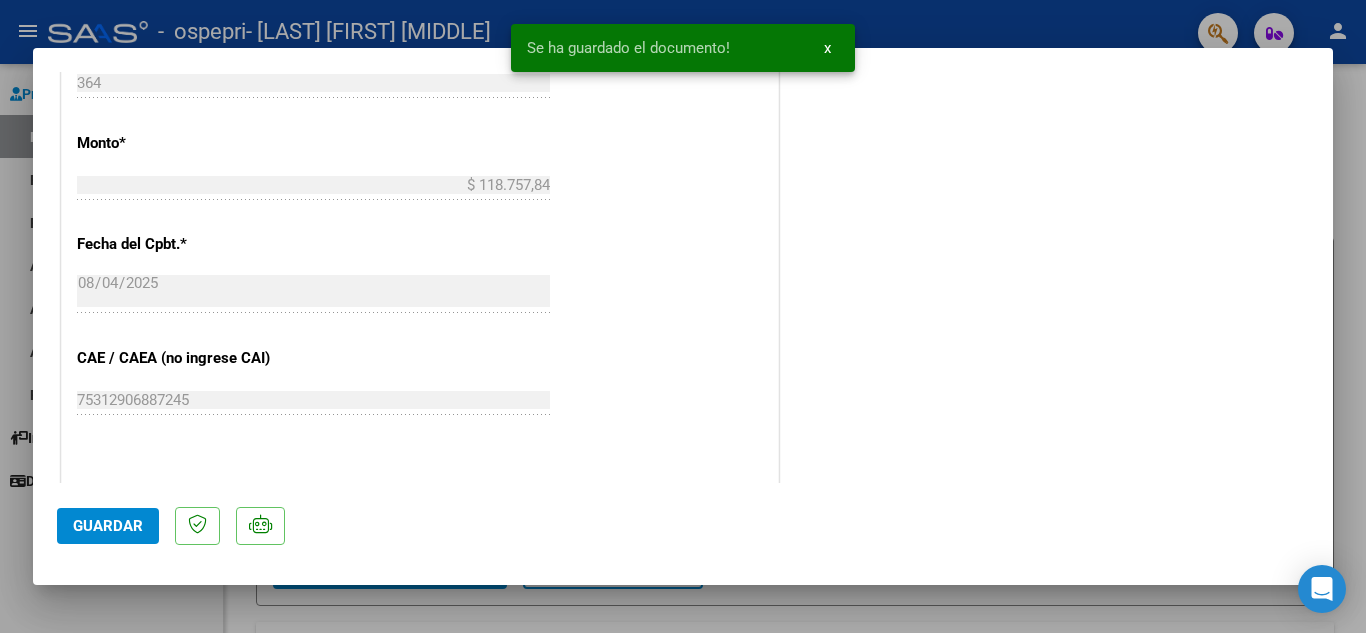 scroll, scrollTop: 1379, scrollLeft: 0, axis: vertical 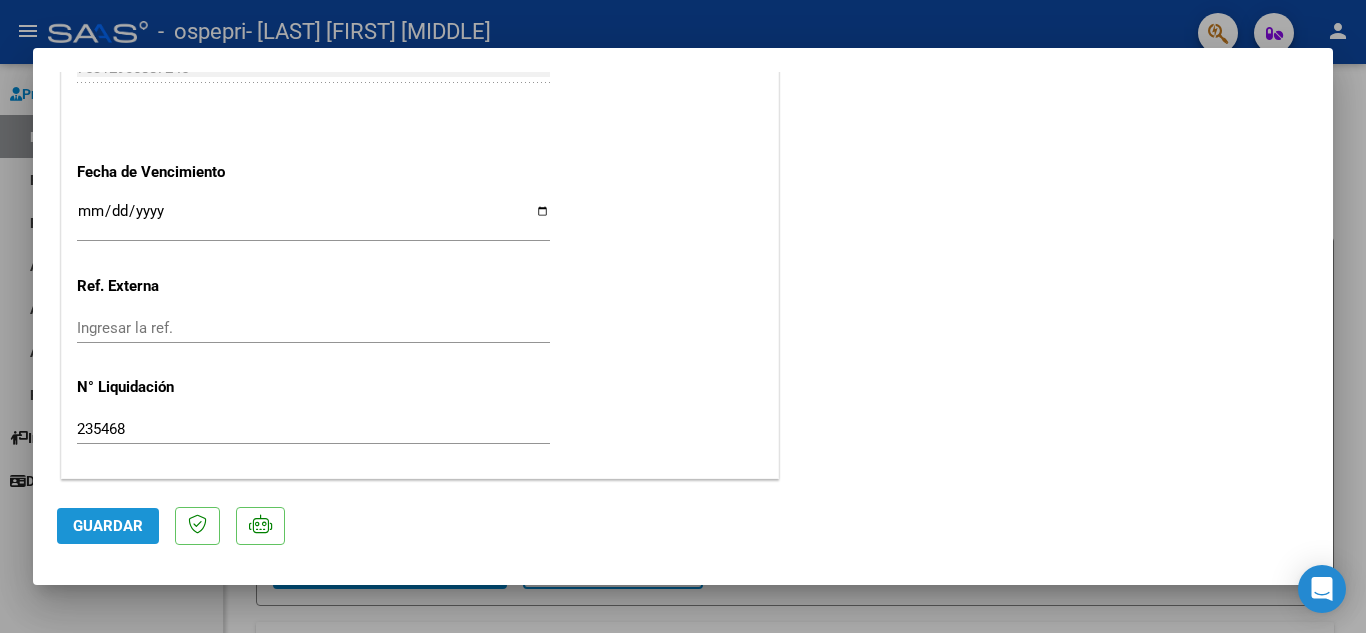 click on "Guardar" 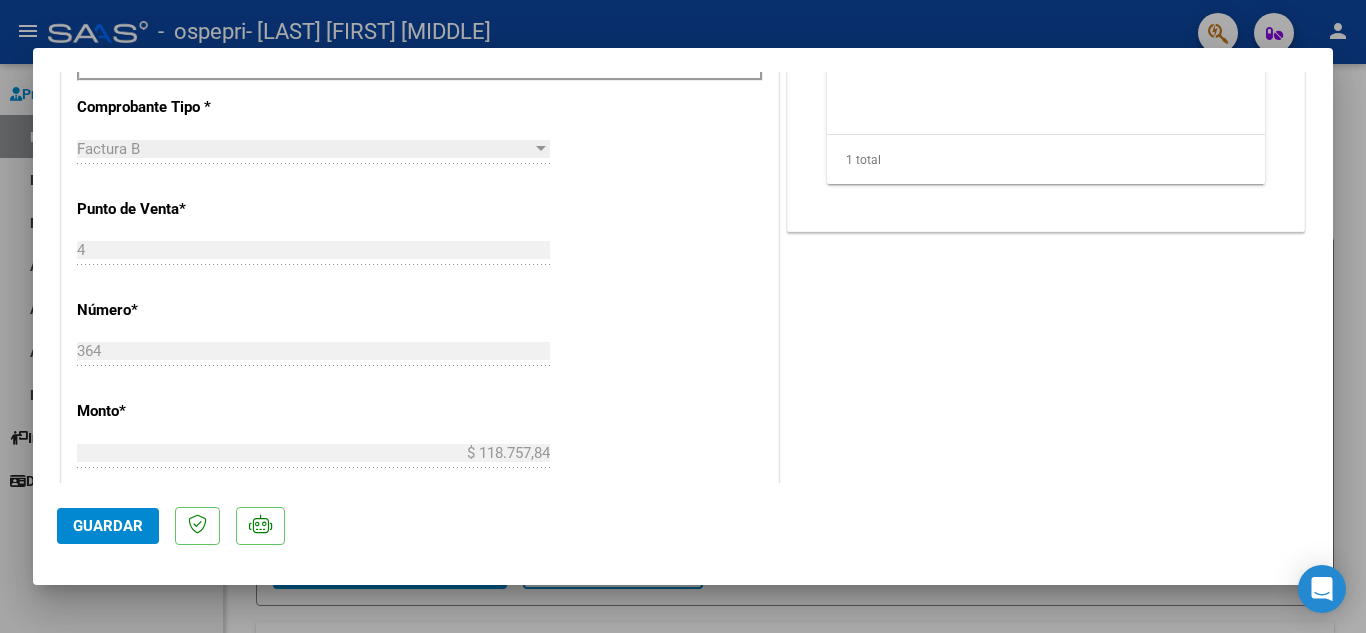 scroll, scrollTop: 0, scrollLeft: 0, axis: both 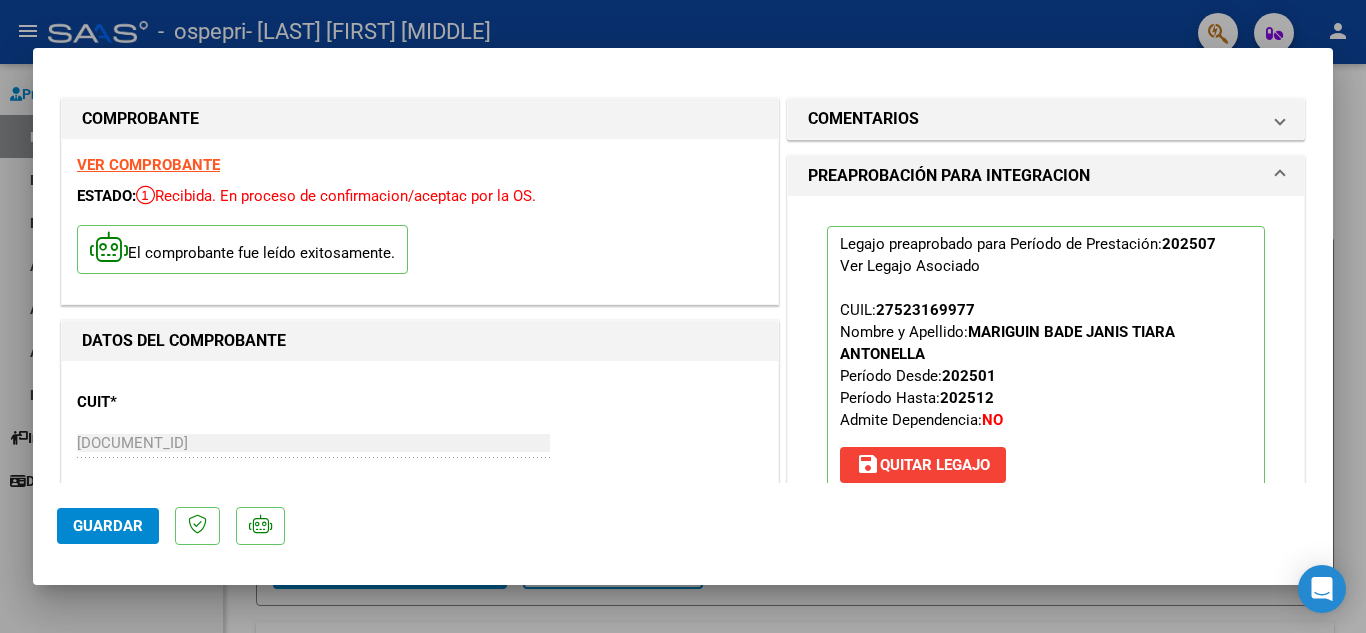 click at bounding box center (683, 316) 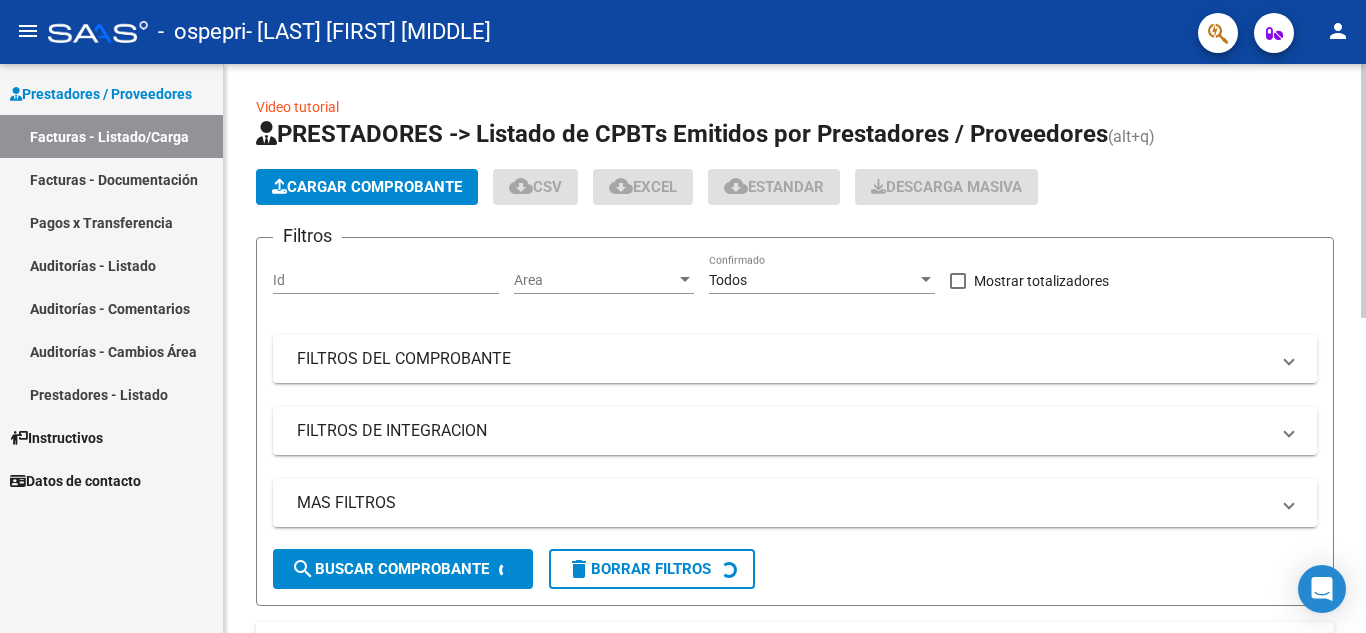 click on "Cargar Comprobante" 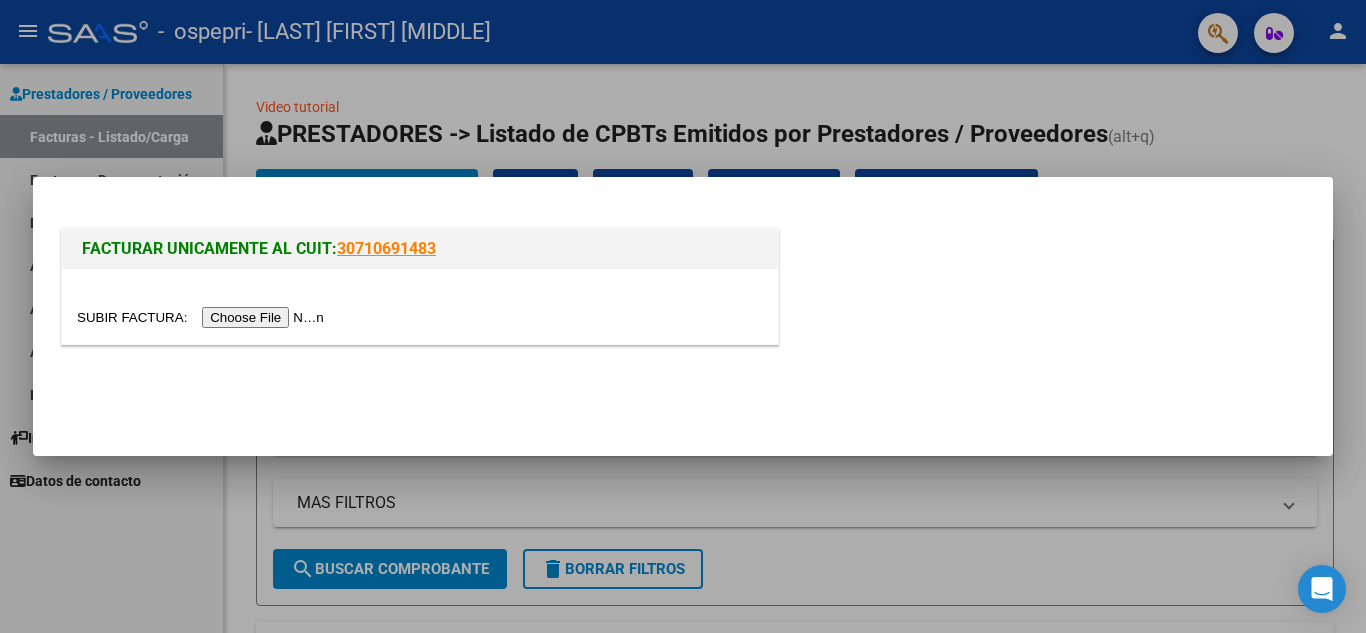 click at bounding box center (203, 317) 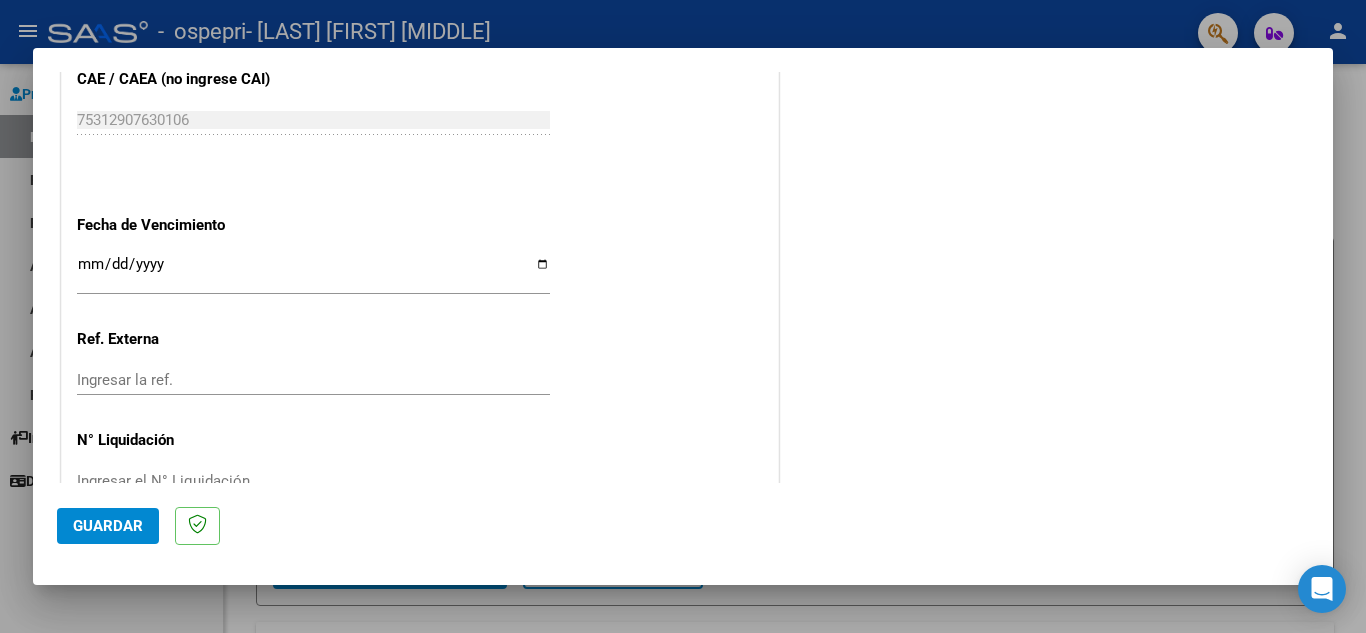 scroll, scrollTop: 1311, scrollLeft: 0, axis: vertical 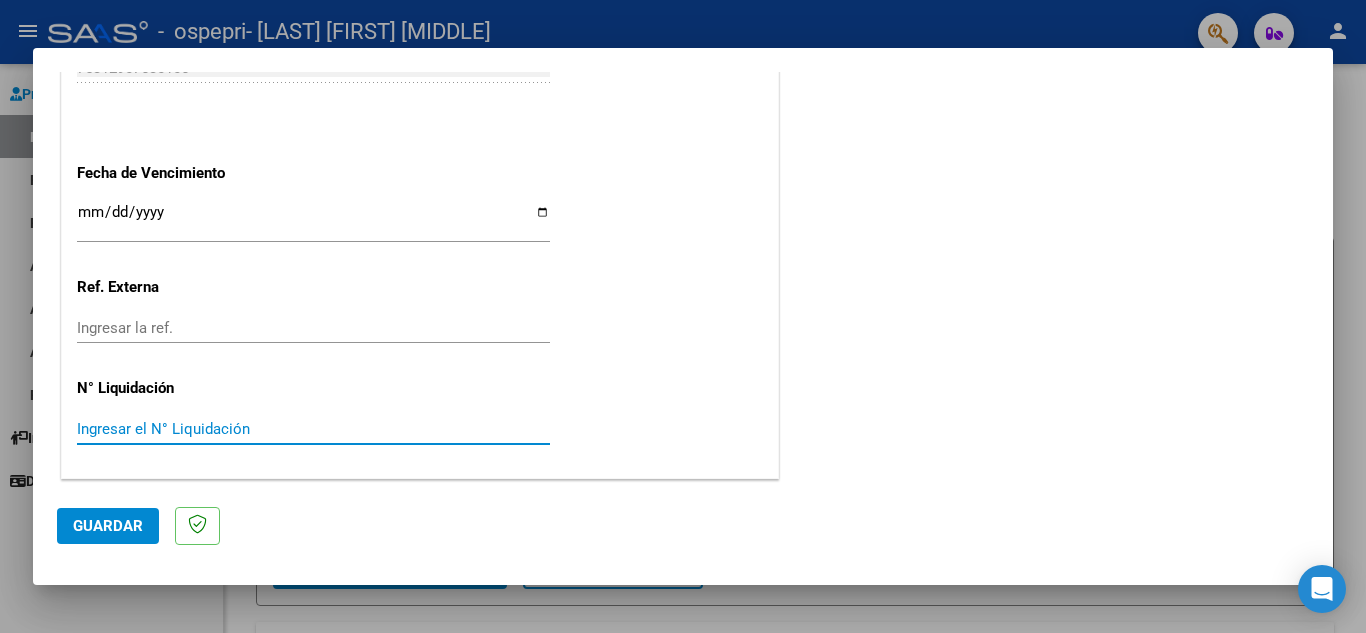 click on "Ingresar el N° Liquidación" at bounding box center (313, 429) 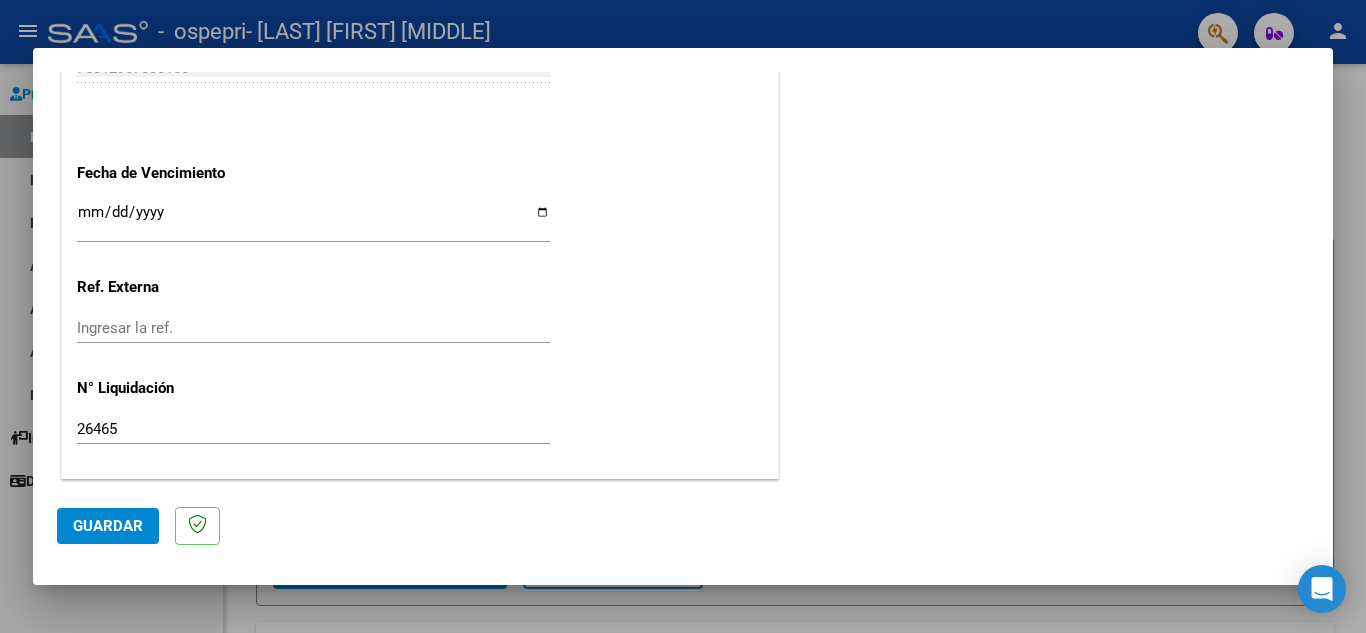click on "26465 Ingresar el N° Liquidación" 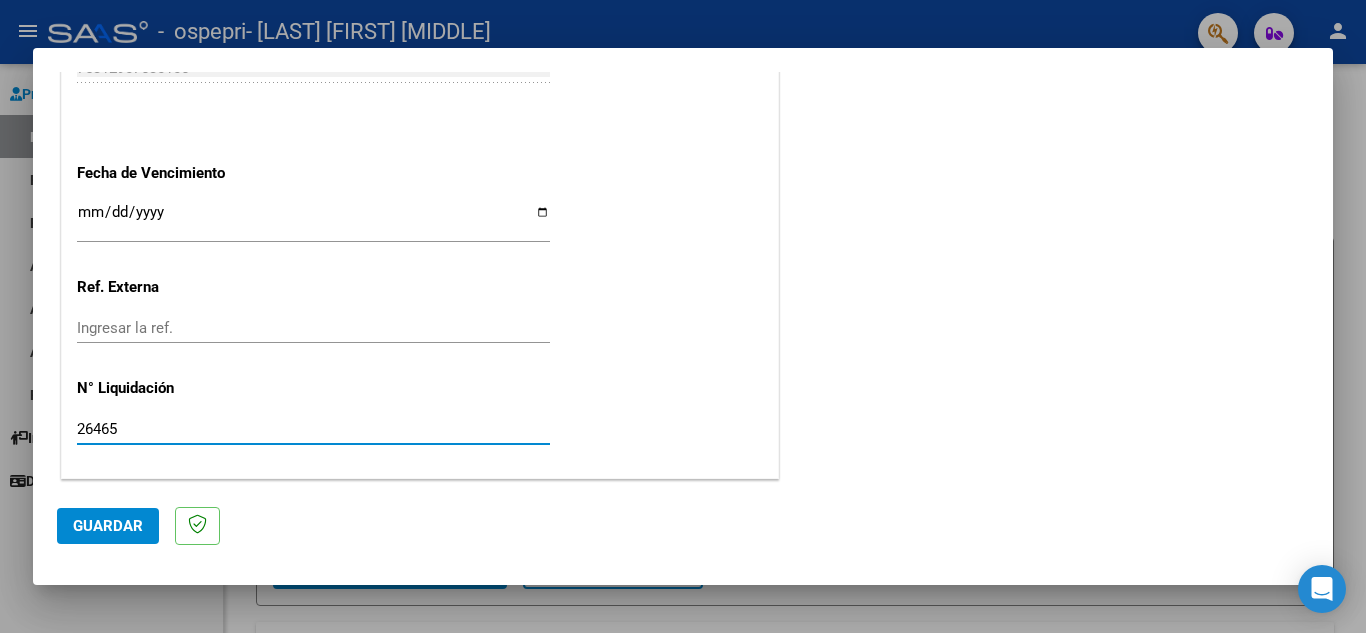 click on "26465" at bounding box center [313, 429] 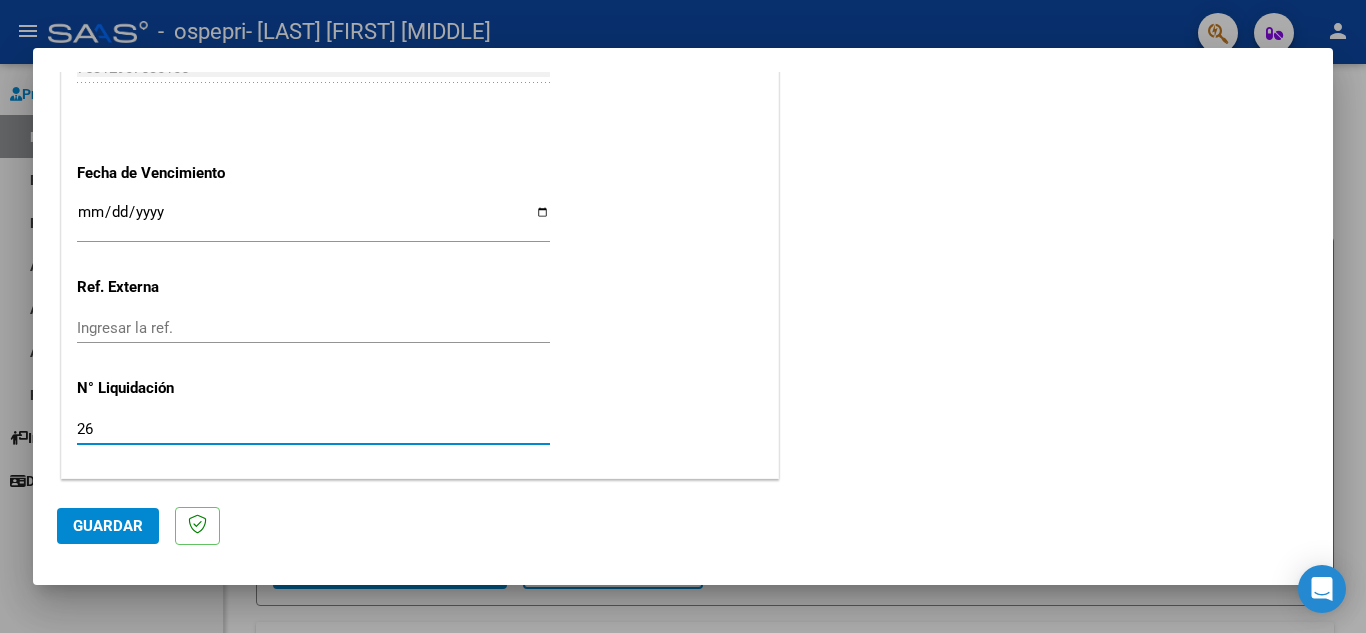 type on "2" 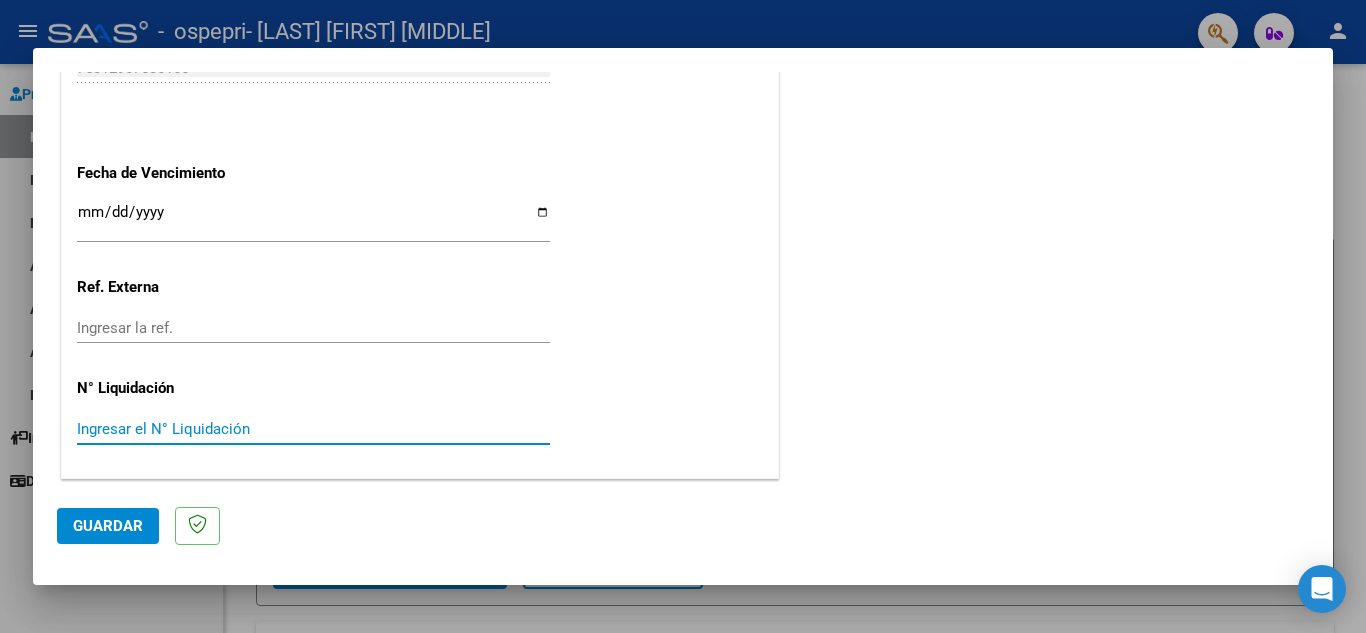 paste on "265465" 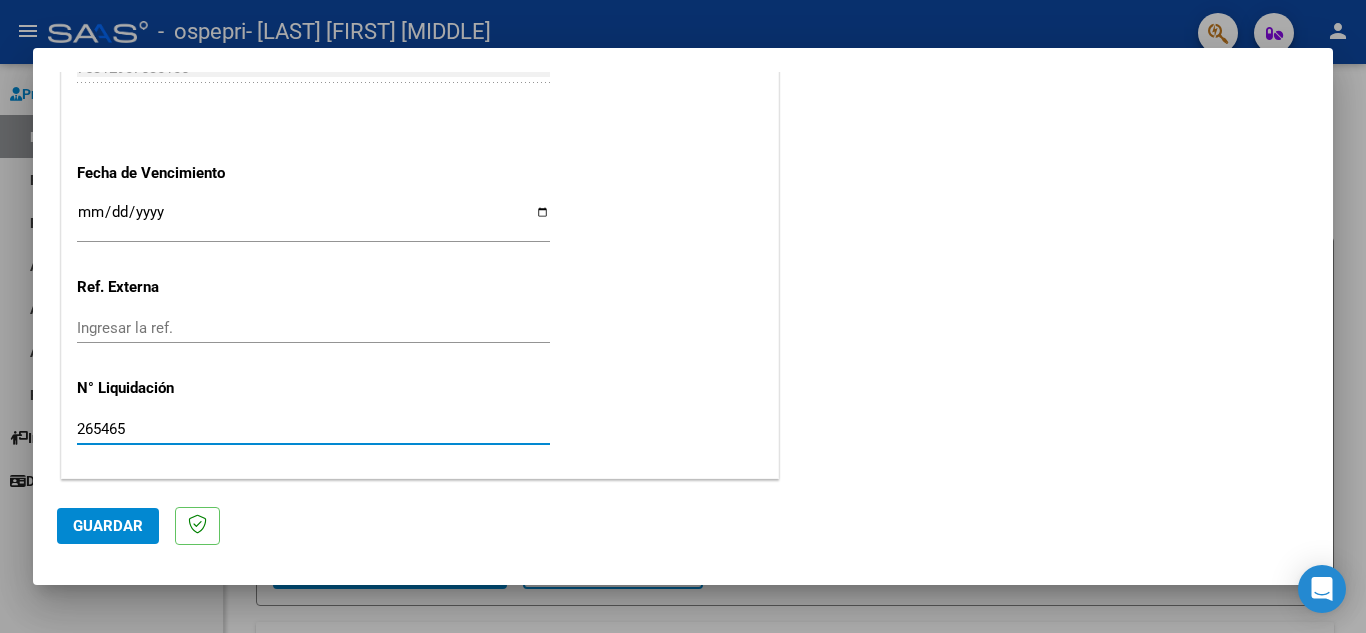 type on "265465" 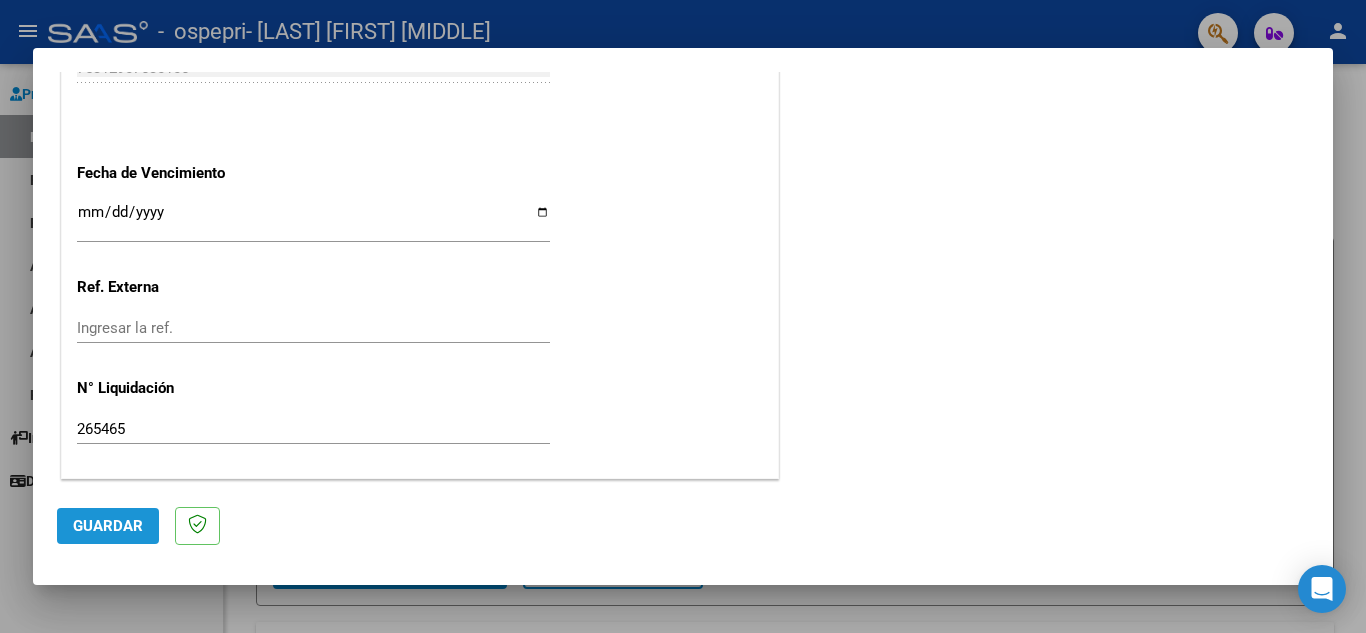 click on "Guardar" 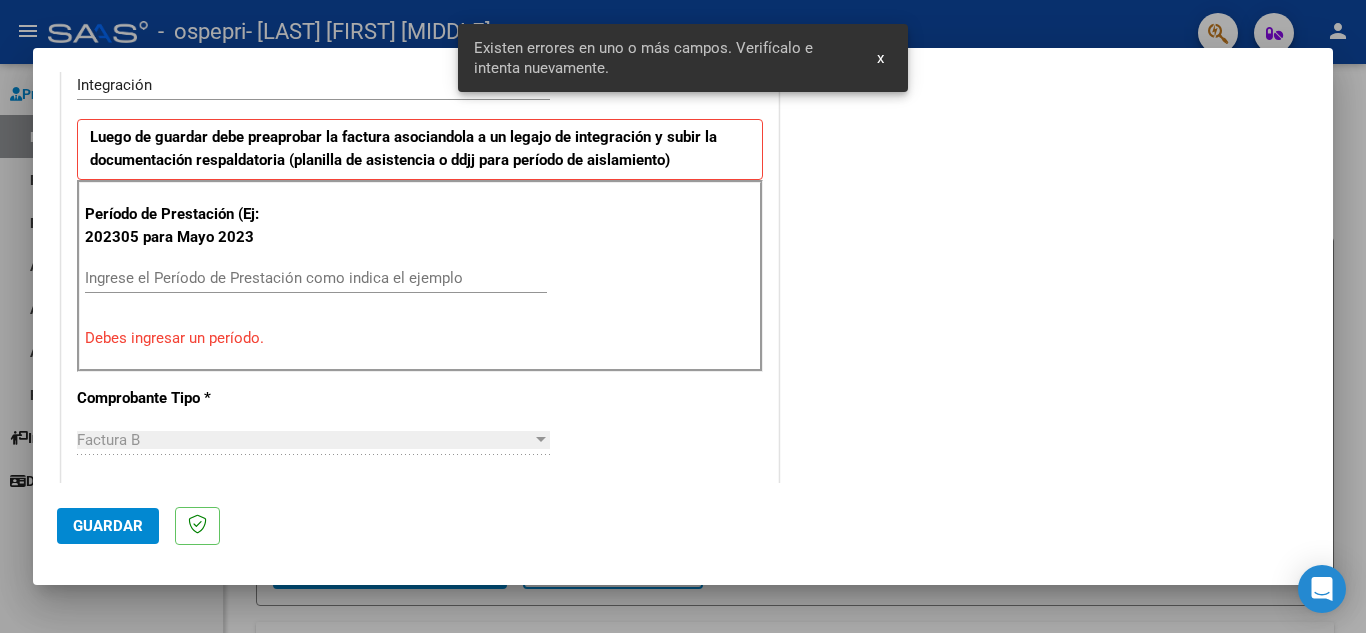 scroll, scrollTop: 453, scrollLeft: 0, axis: vertical 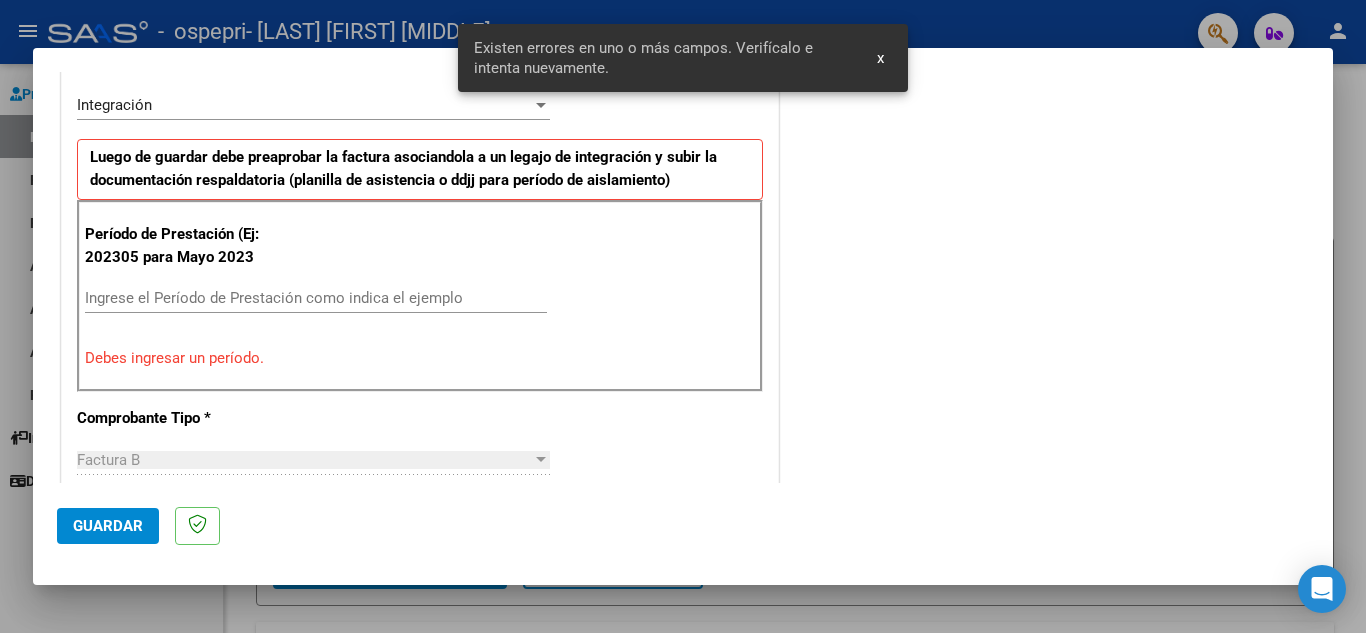 click on "Ingrese el Período de Prestación como indica el ejemplo" at bounding box center (316, 298) 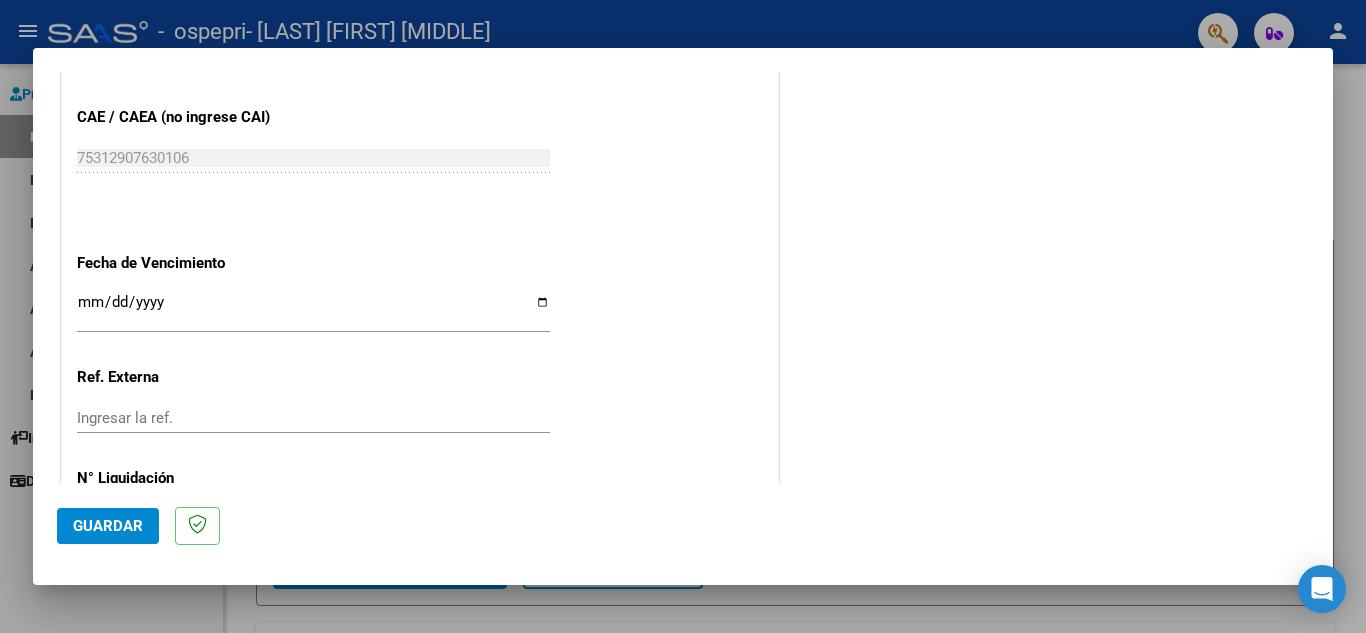 scroll, scrollTop: 1238, scrollLeft: 0, axis: vertical 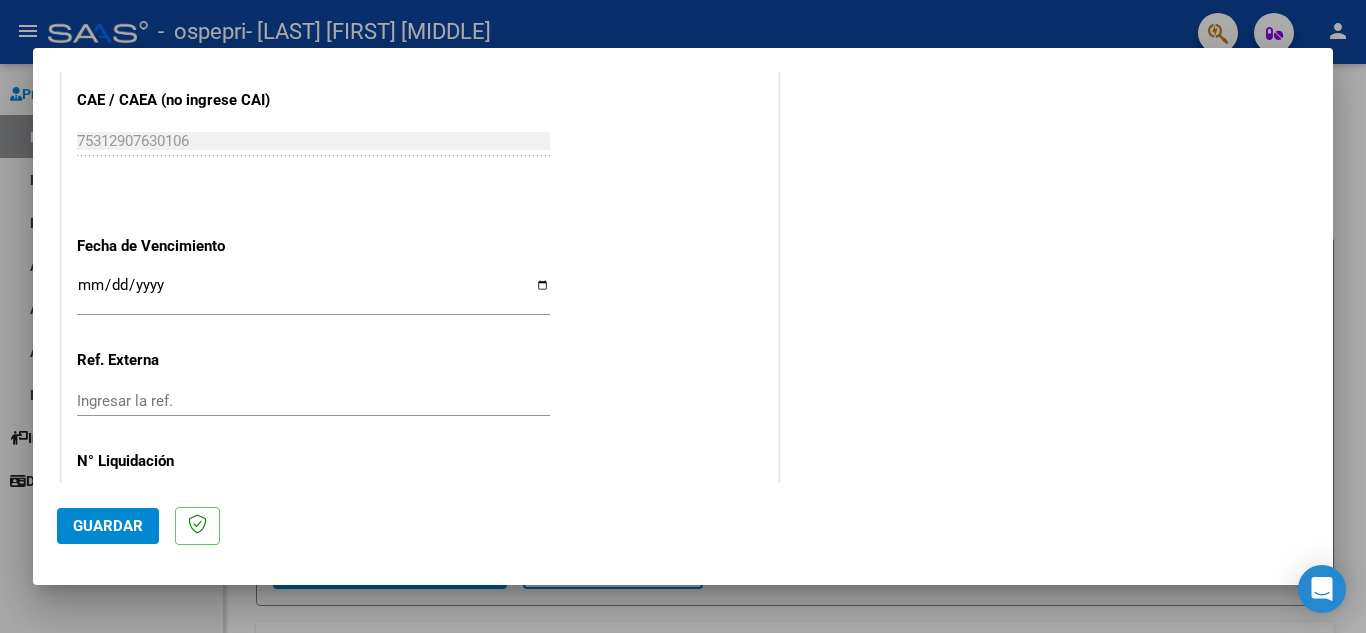 type on "202507" 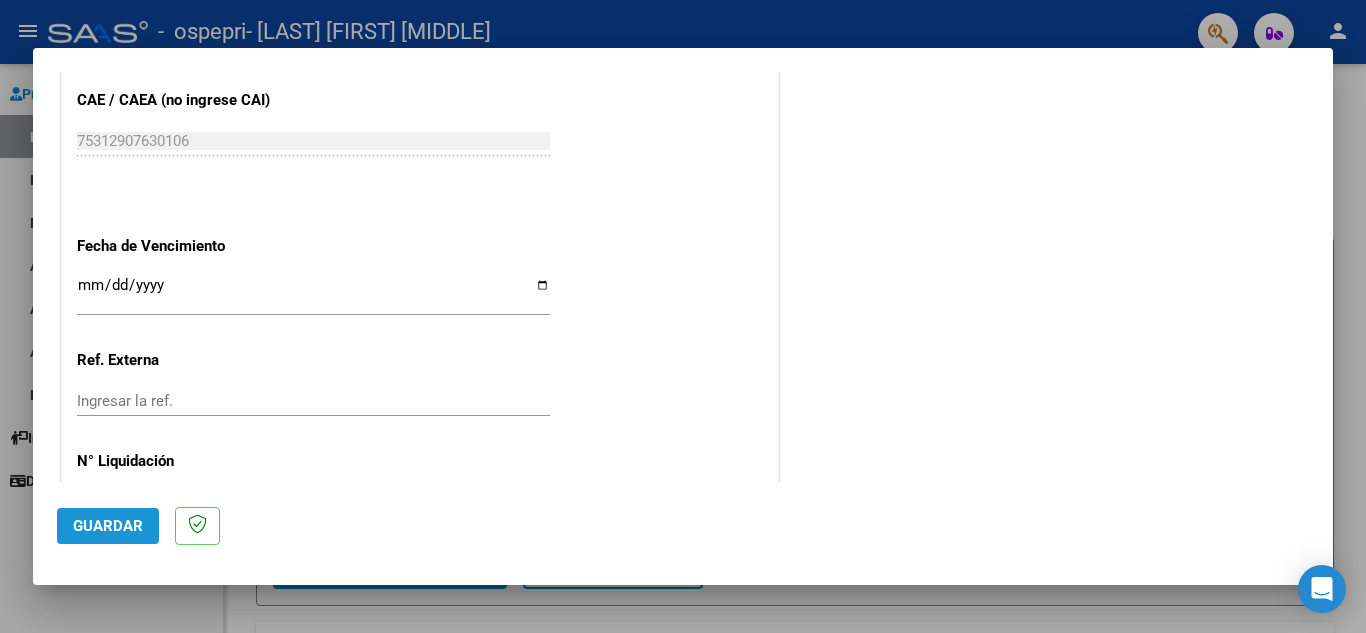 click on "Guardar" 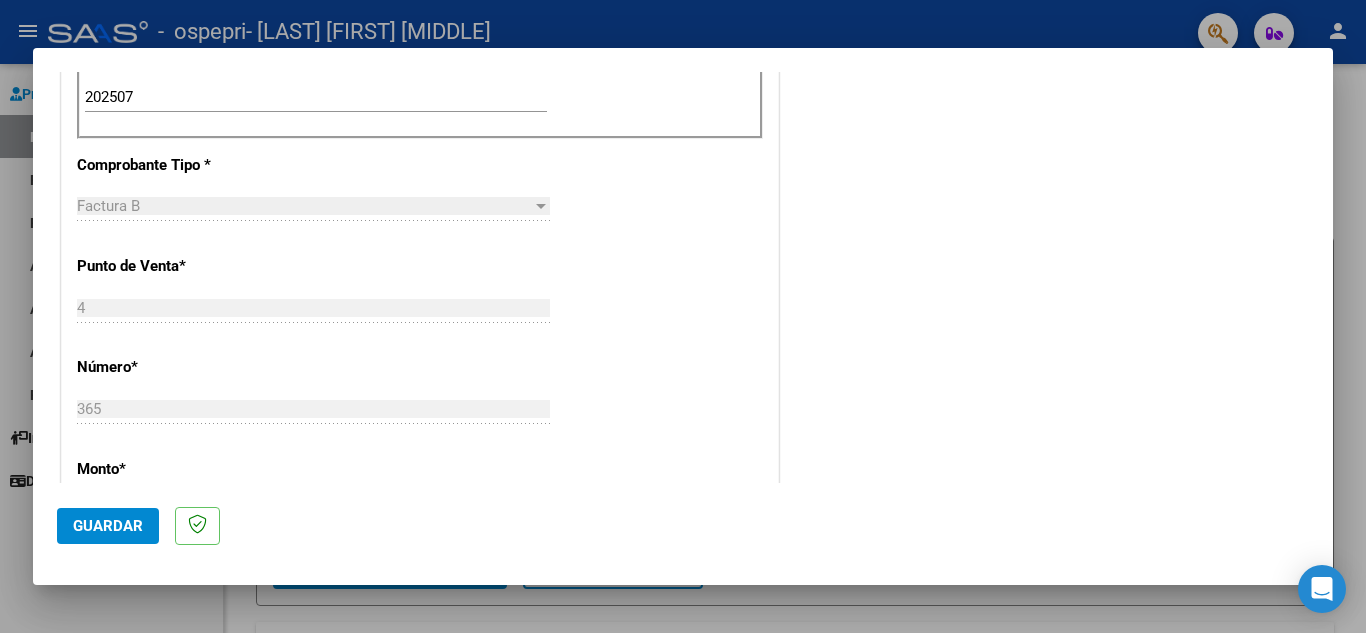scroll, scrollTop: 843, scrollLeft: 0, axis: vertical 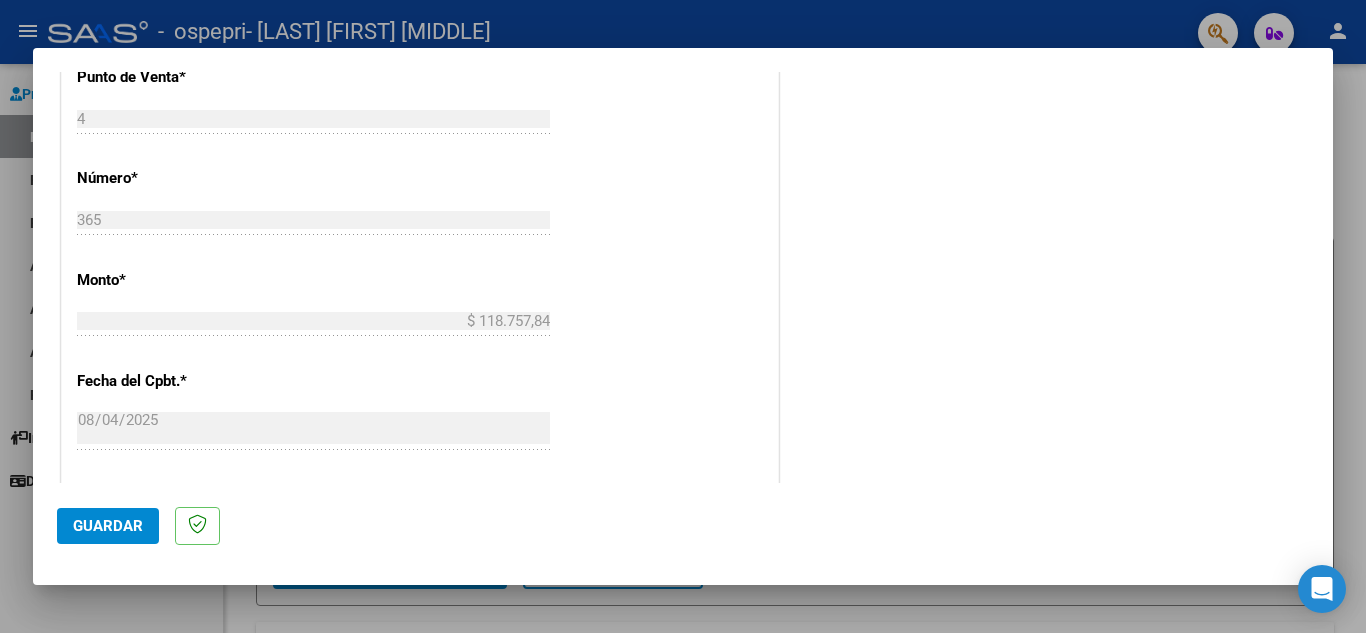 click on "Guardar" 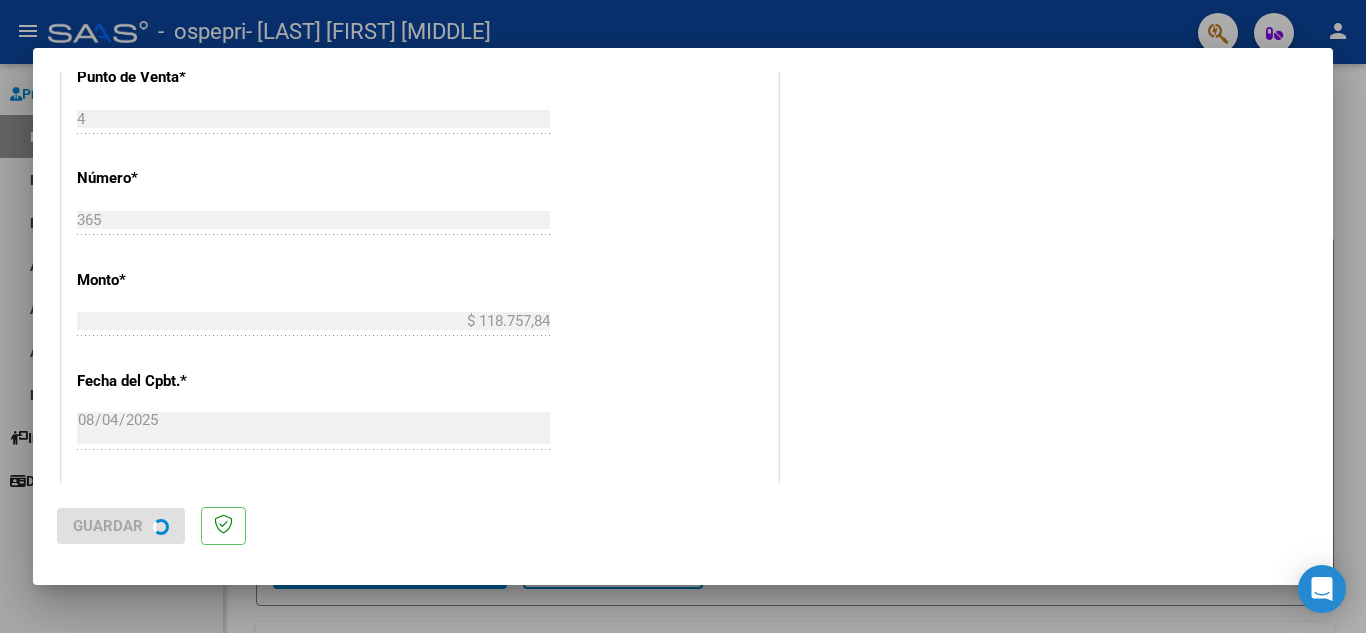 scroll, scrollTop: 0, scrollLeft: 0, axis: both 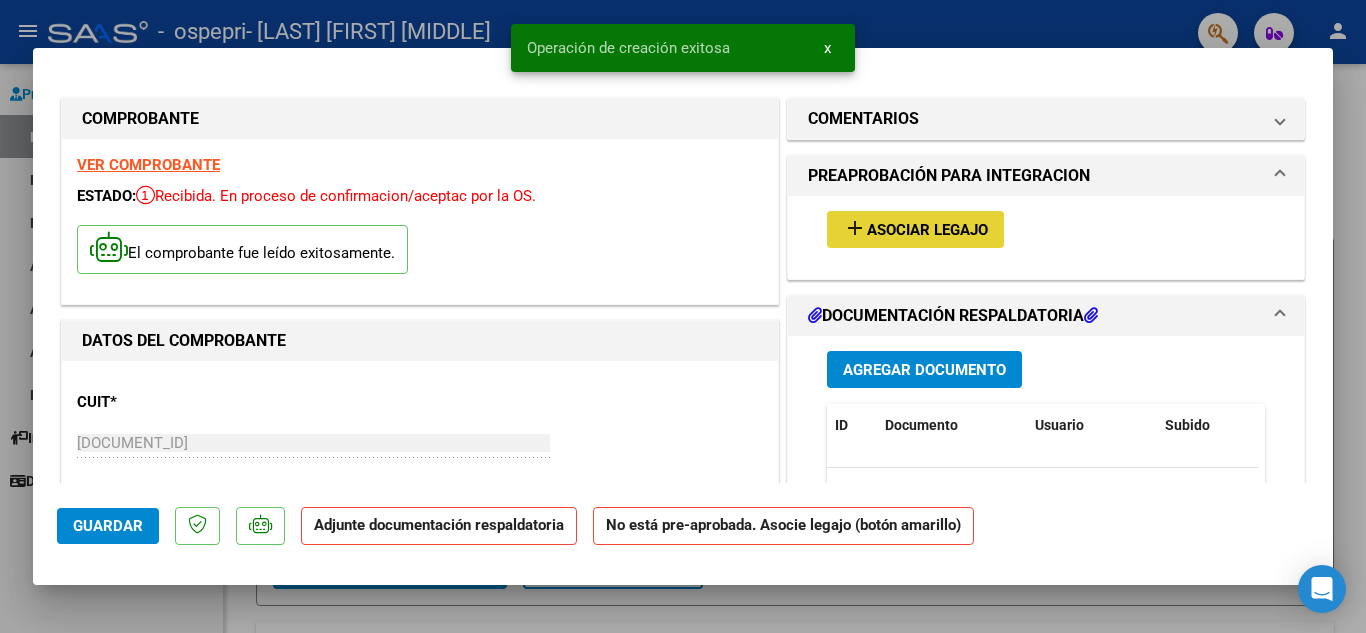 click on "Asociar Legajo" at bounding box center [927, 230] 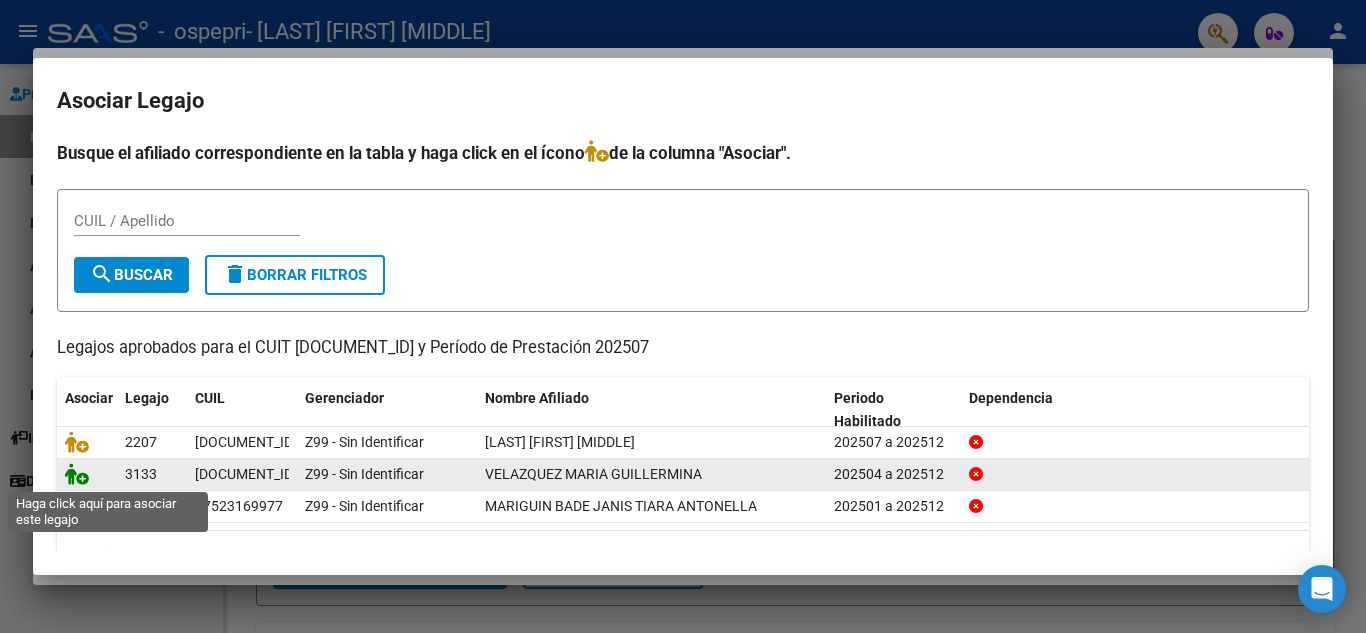click 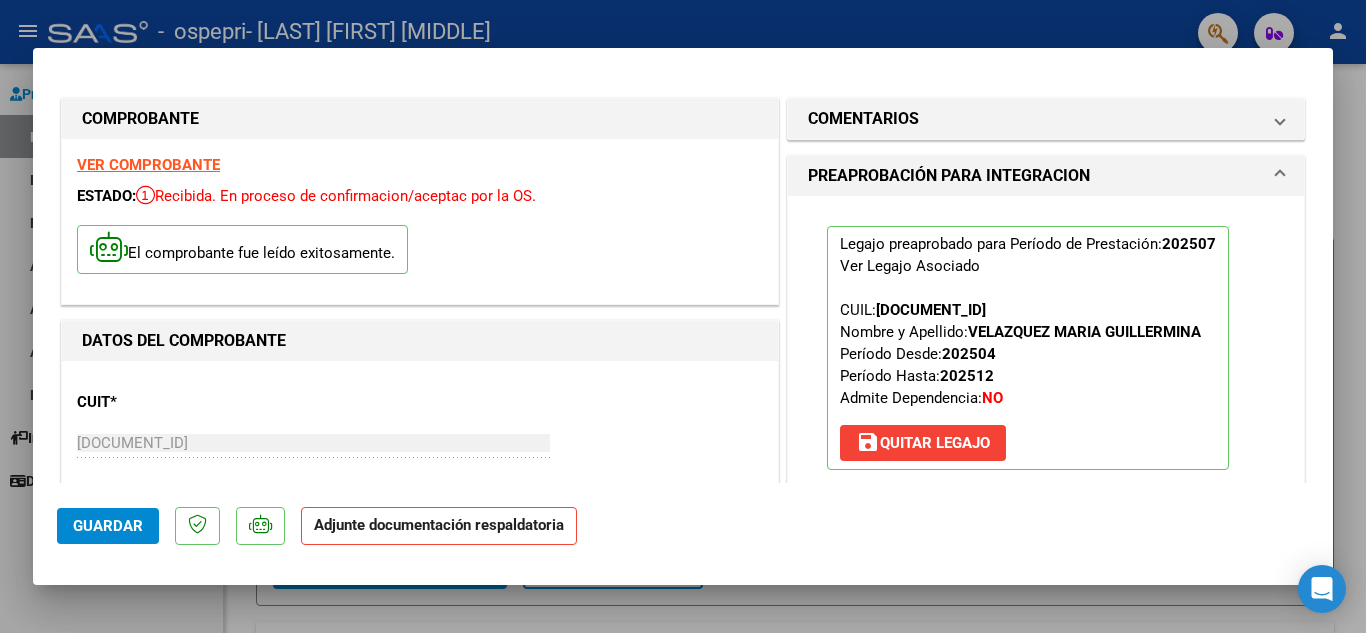scroll, scrollTop: 290, scrollLeft: 0, axis: vertical 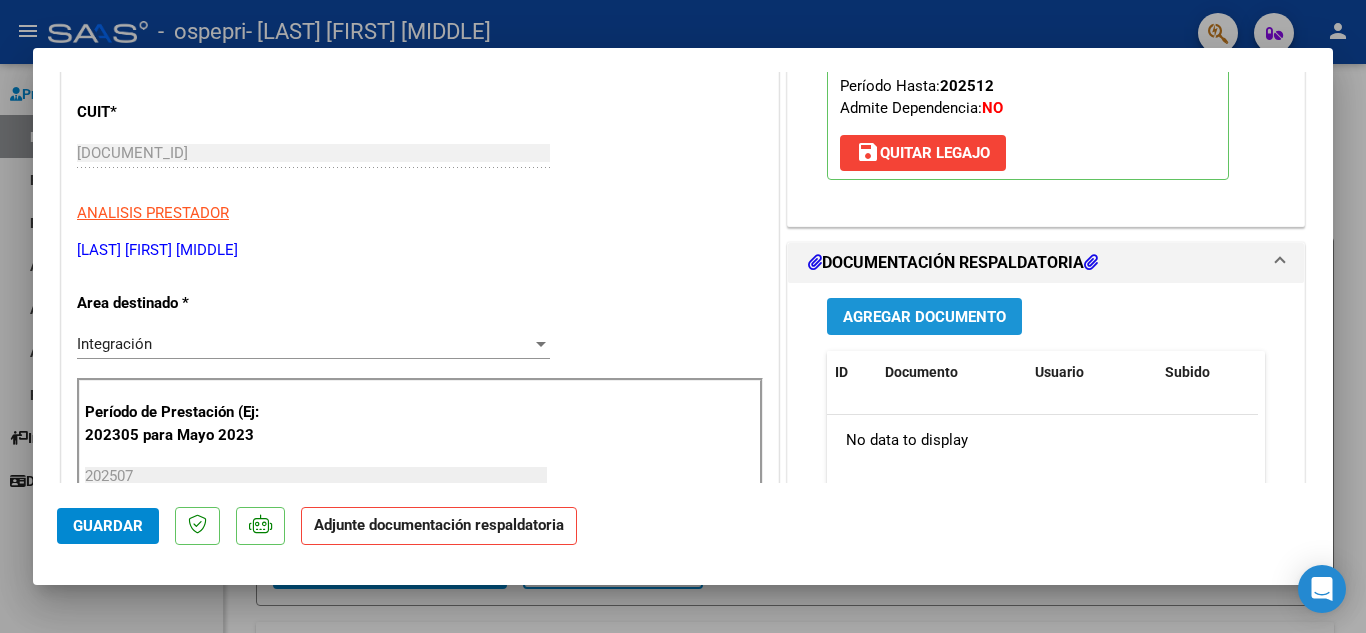 click on "Agregar Documento" at bounding box center [924, 317] 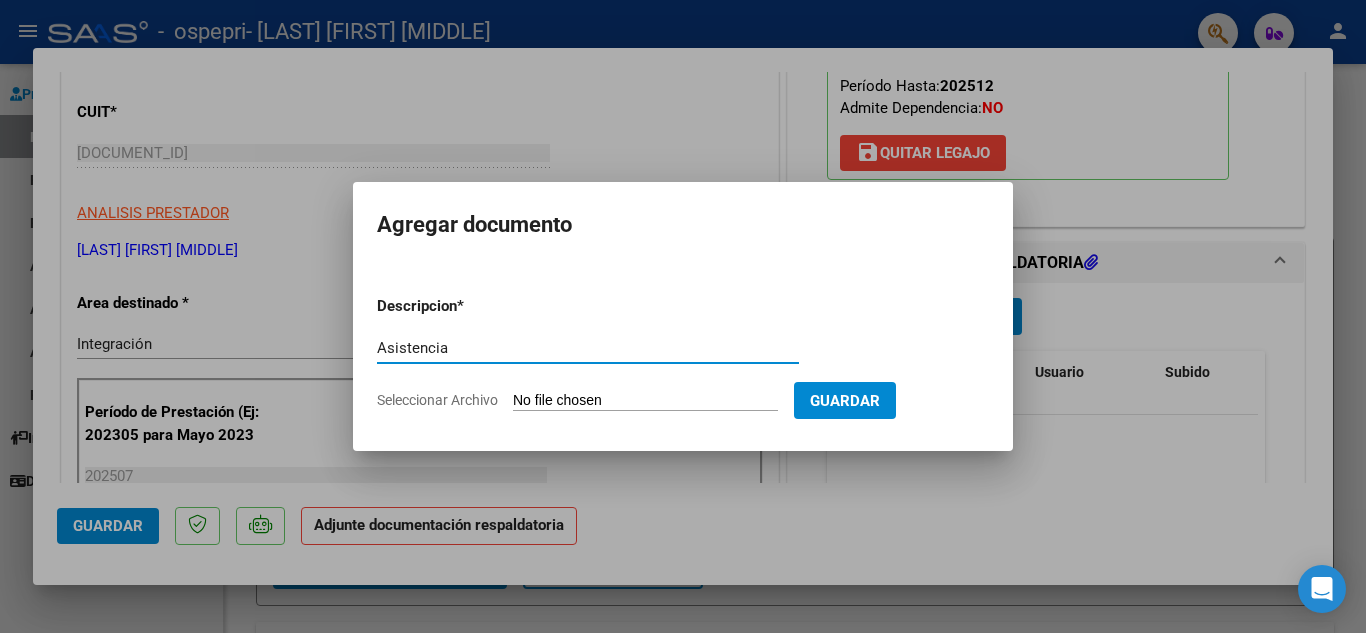 type on "Asistencia" 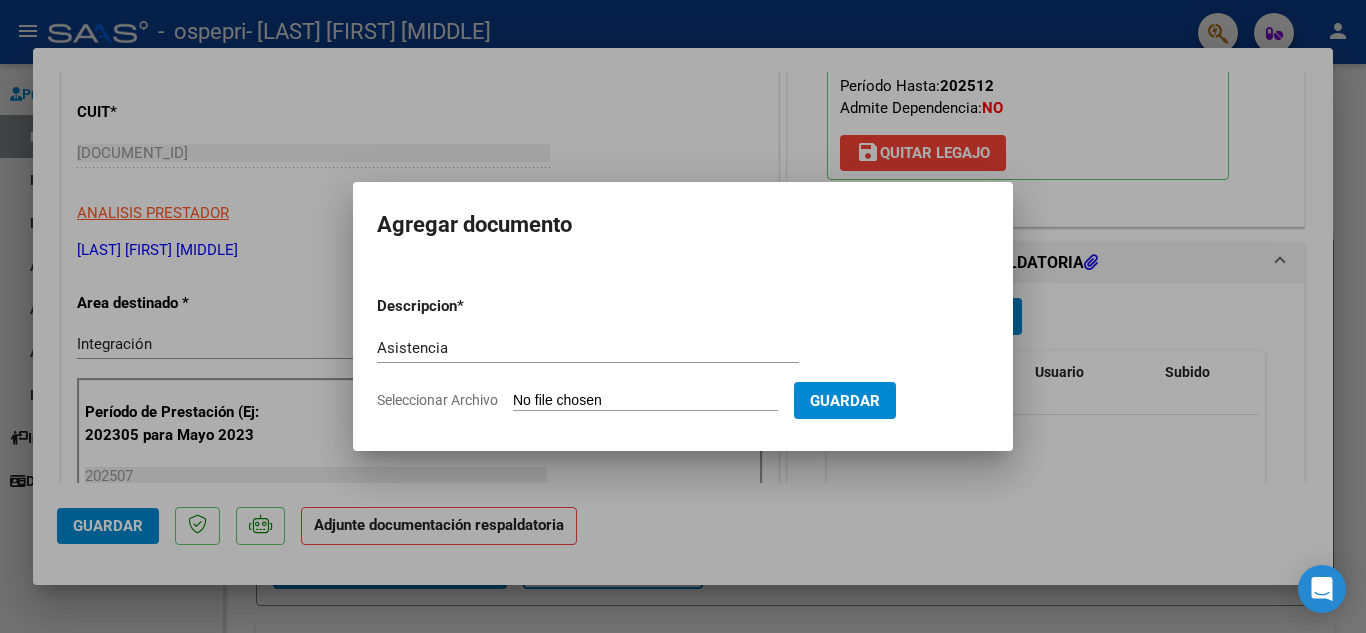 click on "Seleccionar Archivo" at bounding box center (645, 401) 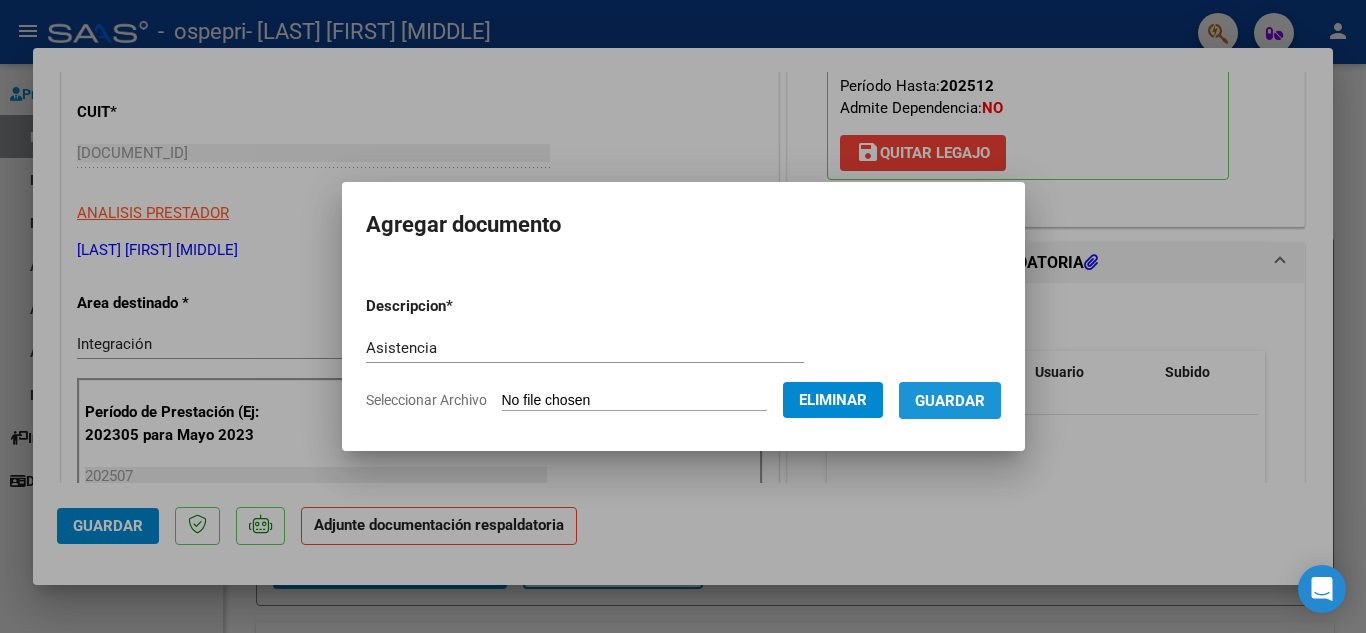 click on "Guardar" at bounding box center [950, 401] 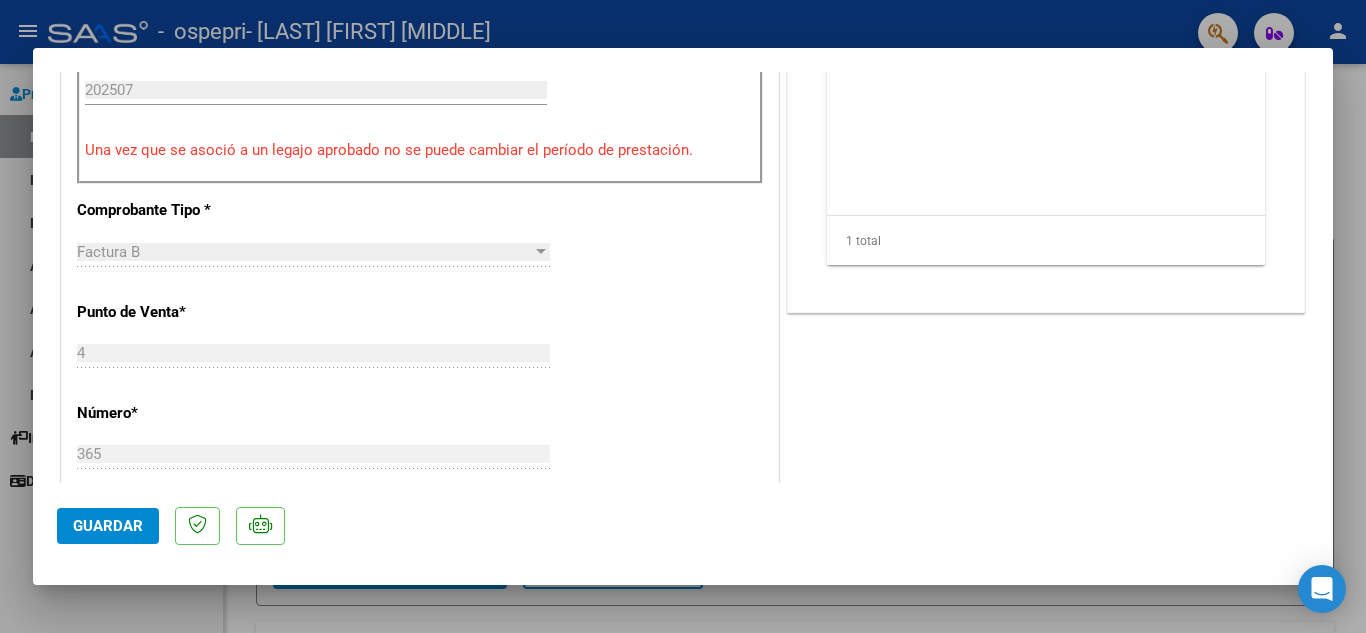 scroll, scrollTop: 677, scrollLeft: 0, axis: vertical 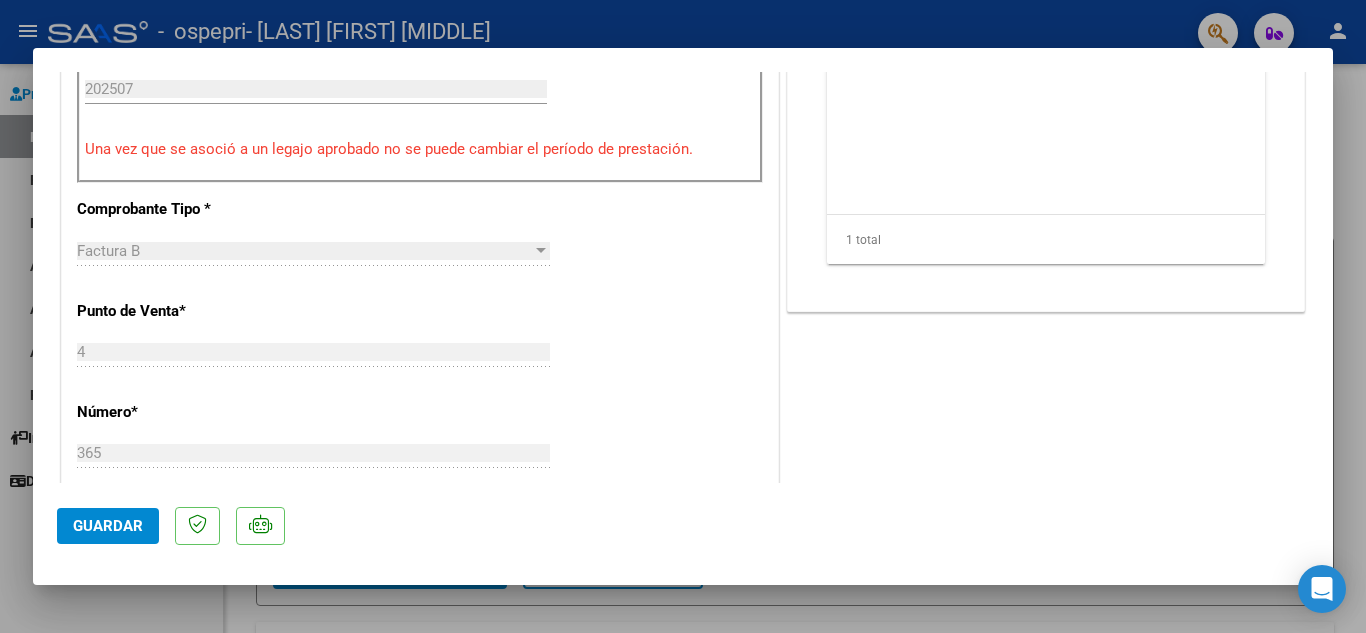 click on "Guardar" 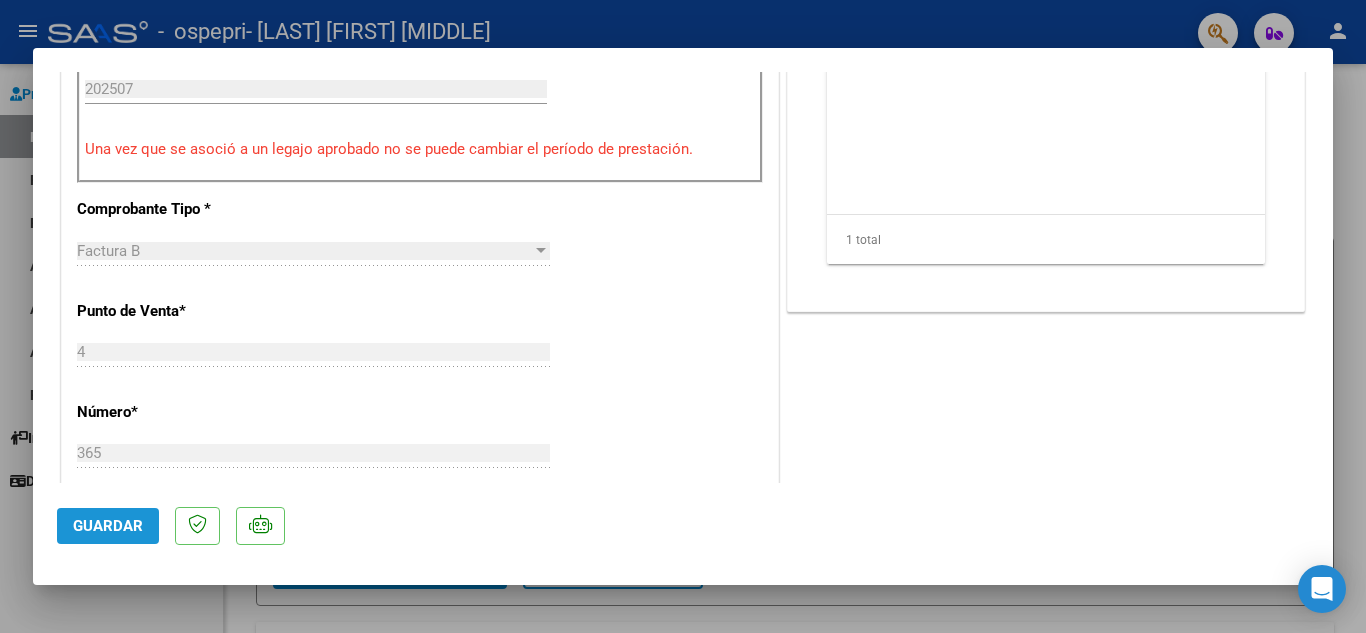 click on "Guardar" 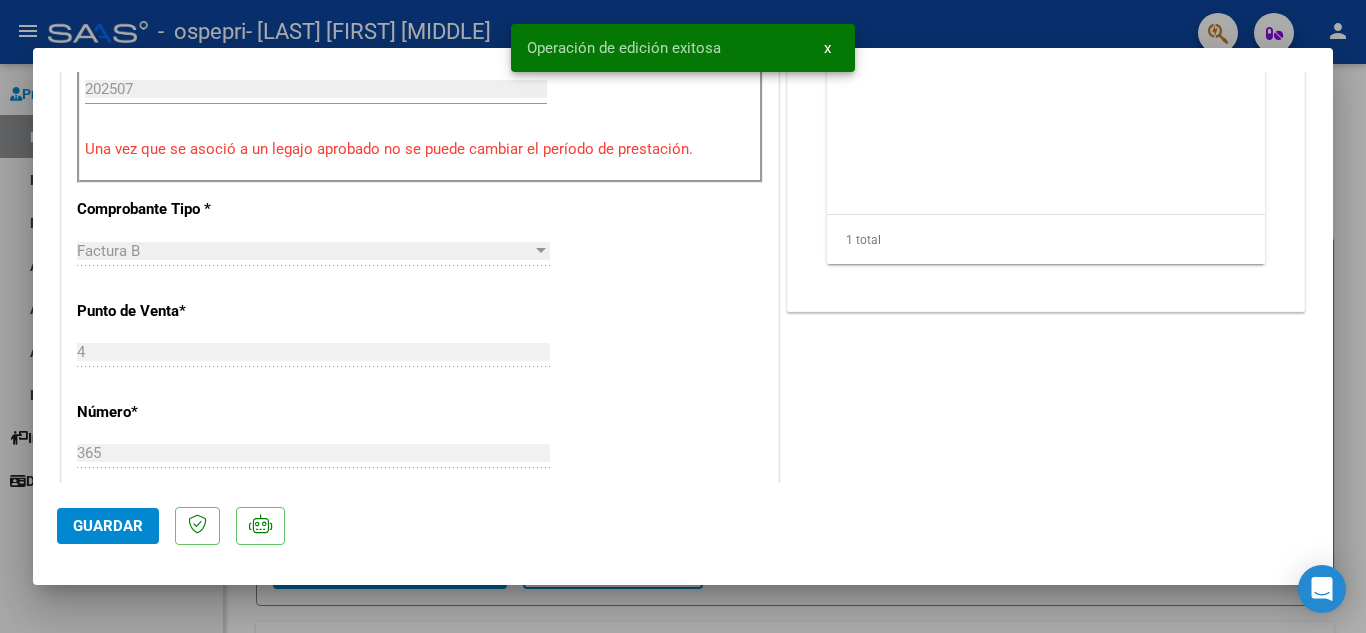 click at bounding box center (683, 316) 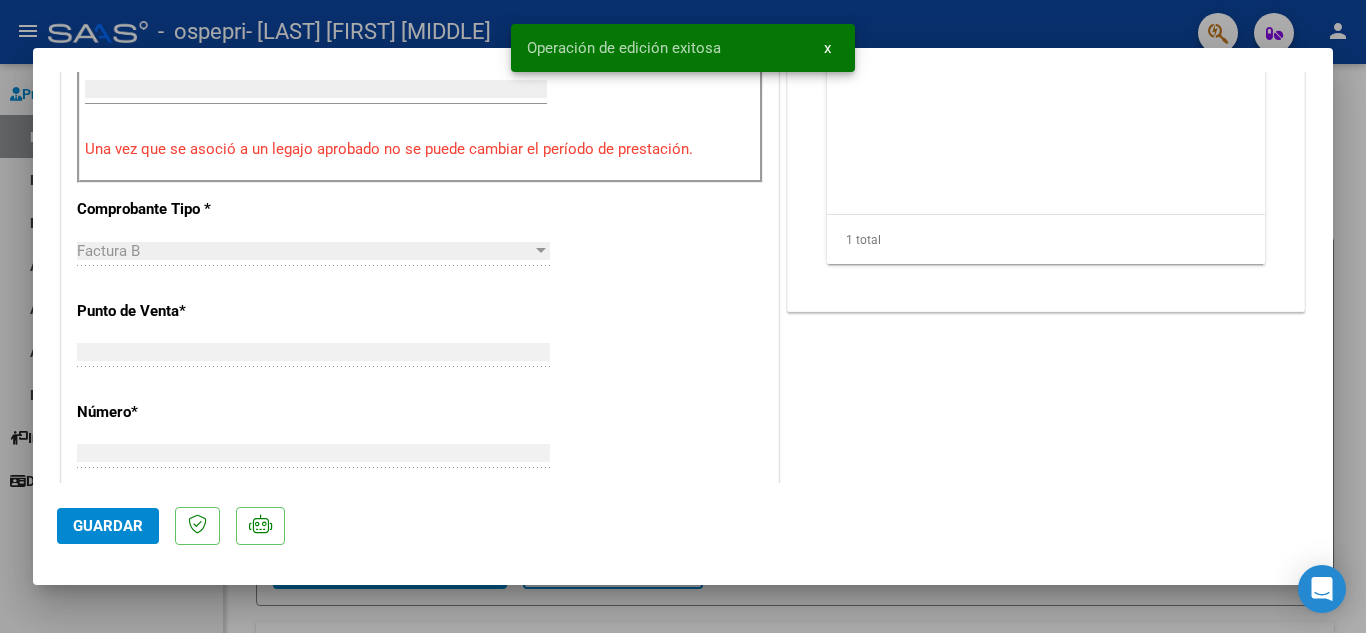 scroll, scrollTop: 0, scrollLeft: 0, axis: both 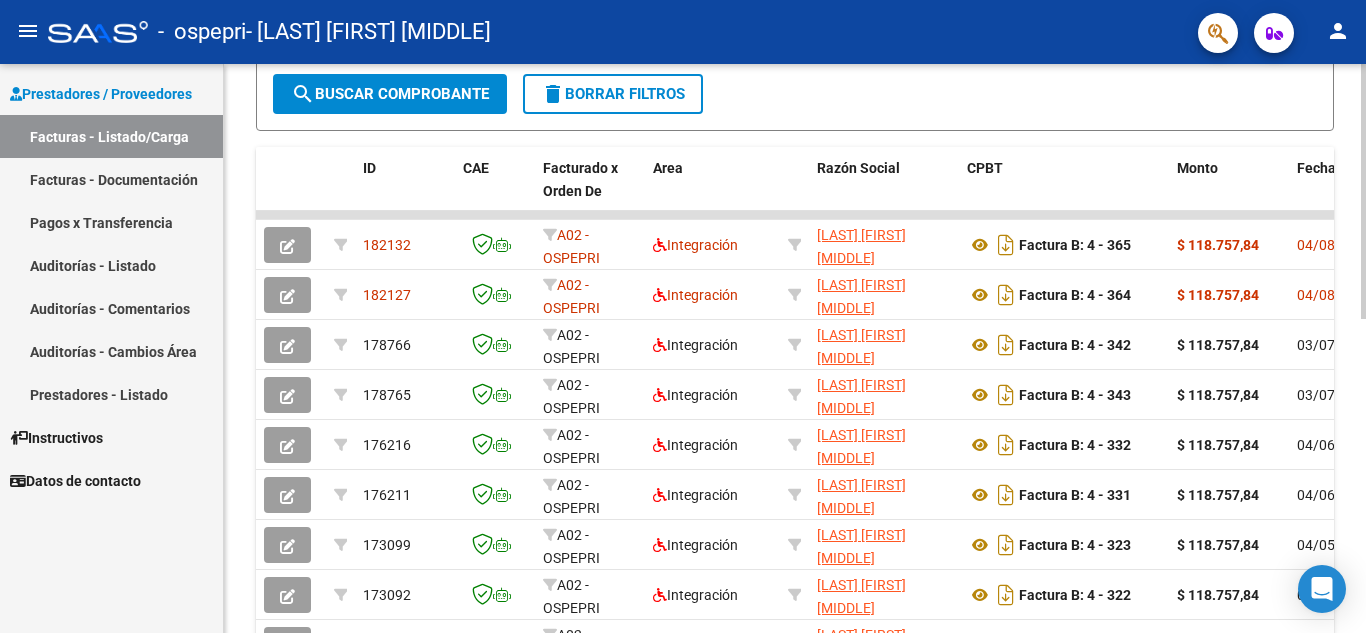 click 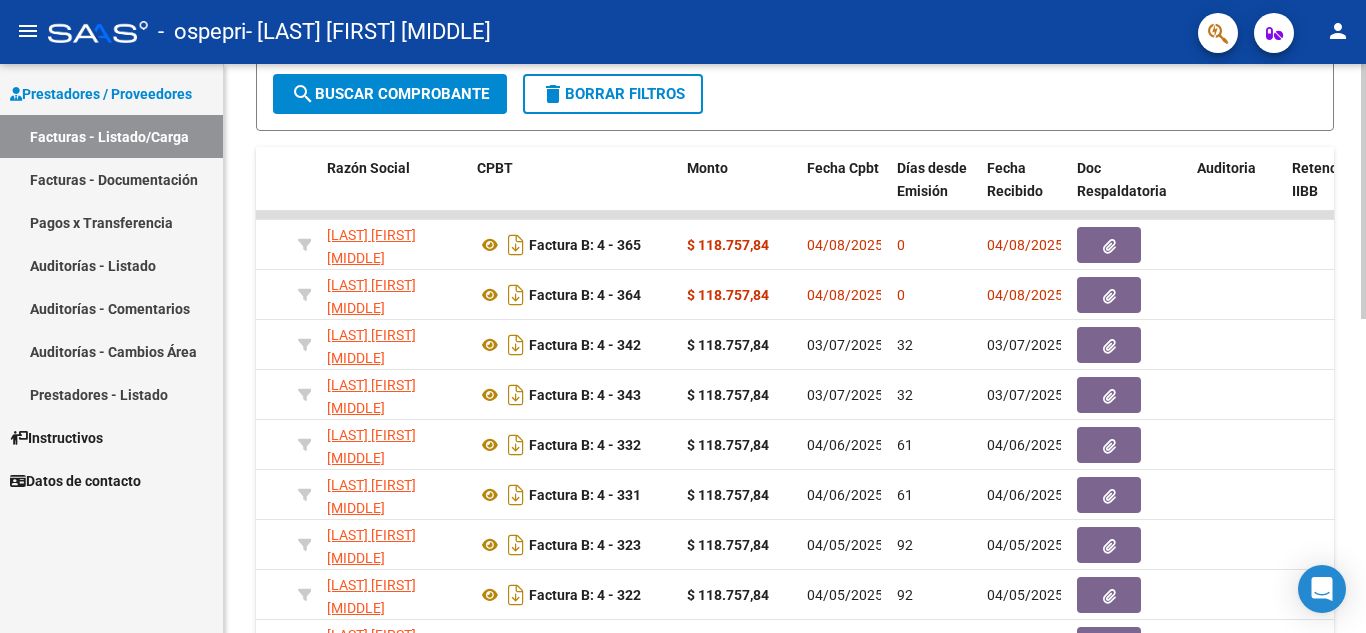 scroll, scrollTop: 0, scrollLeft: 491, axis: horizontal 